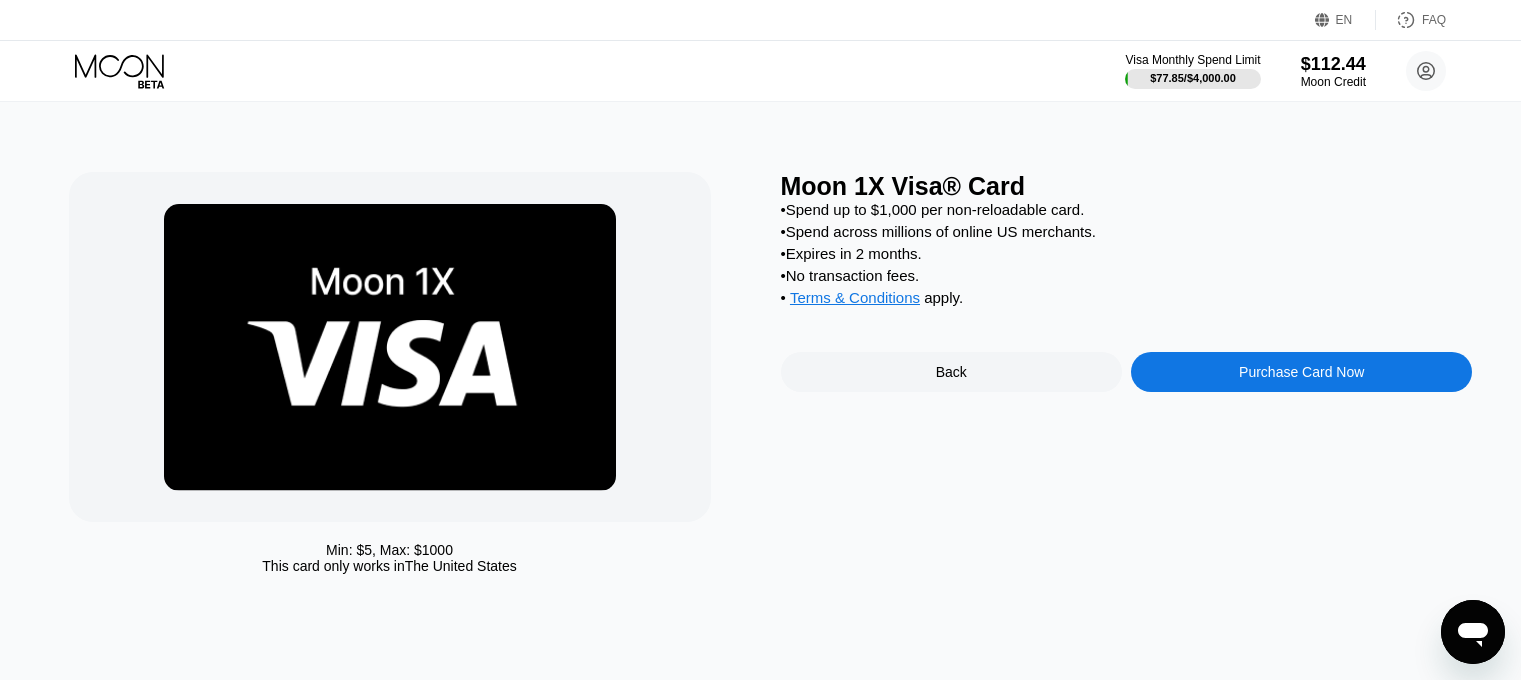 scroll, scrollTop: 0, scrollLeft: 0, axis: both 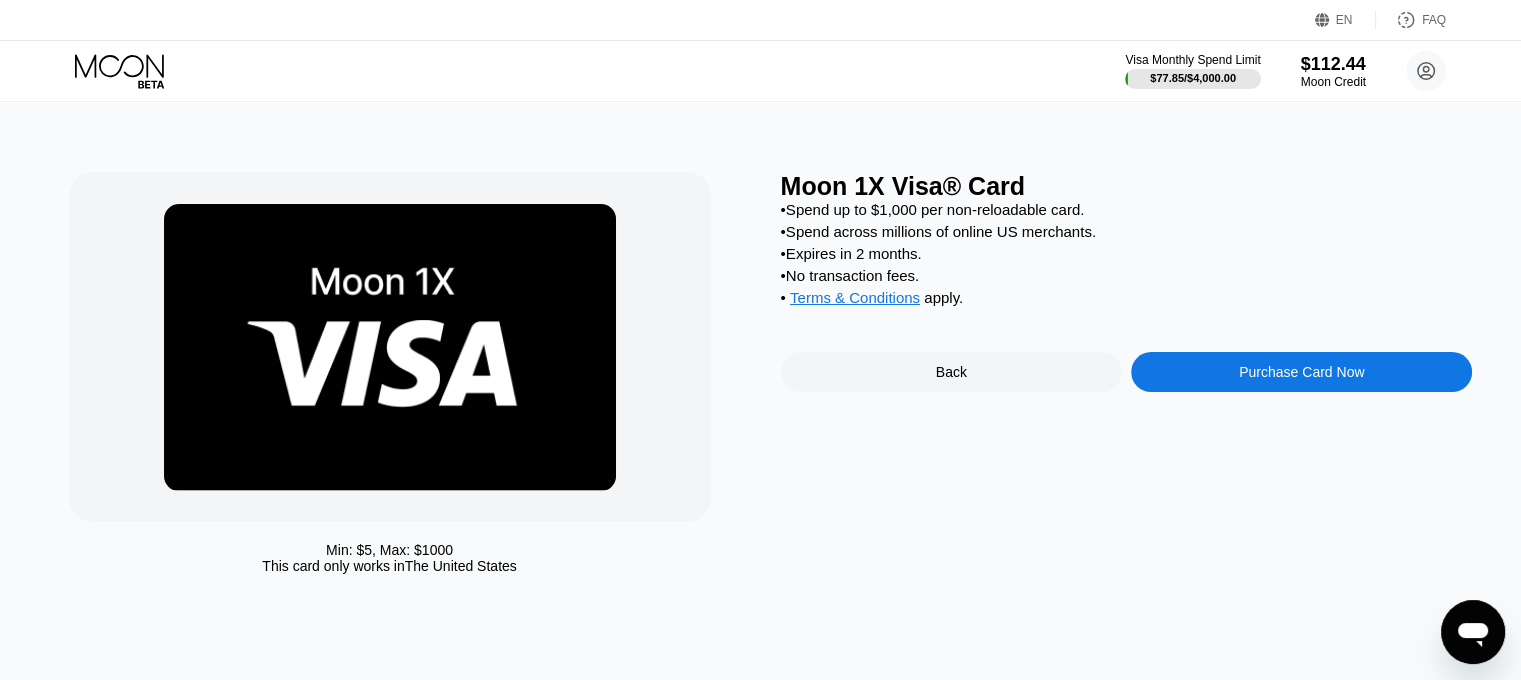 click on "Purchase Card Now" at bounding box center (1301, 372) 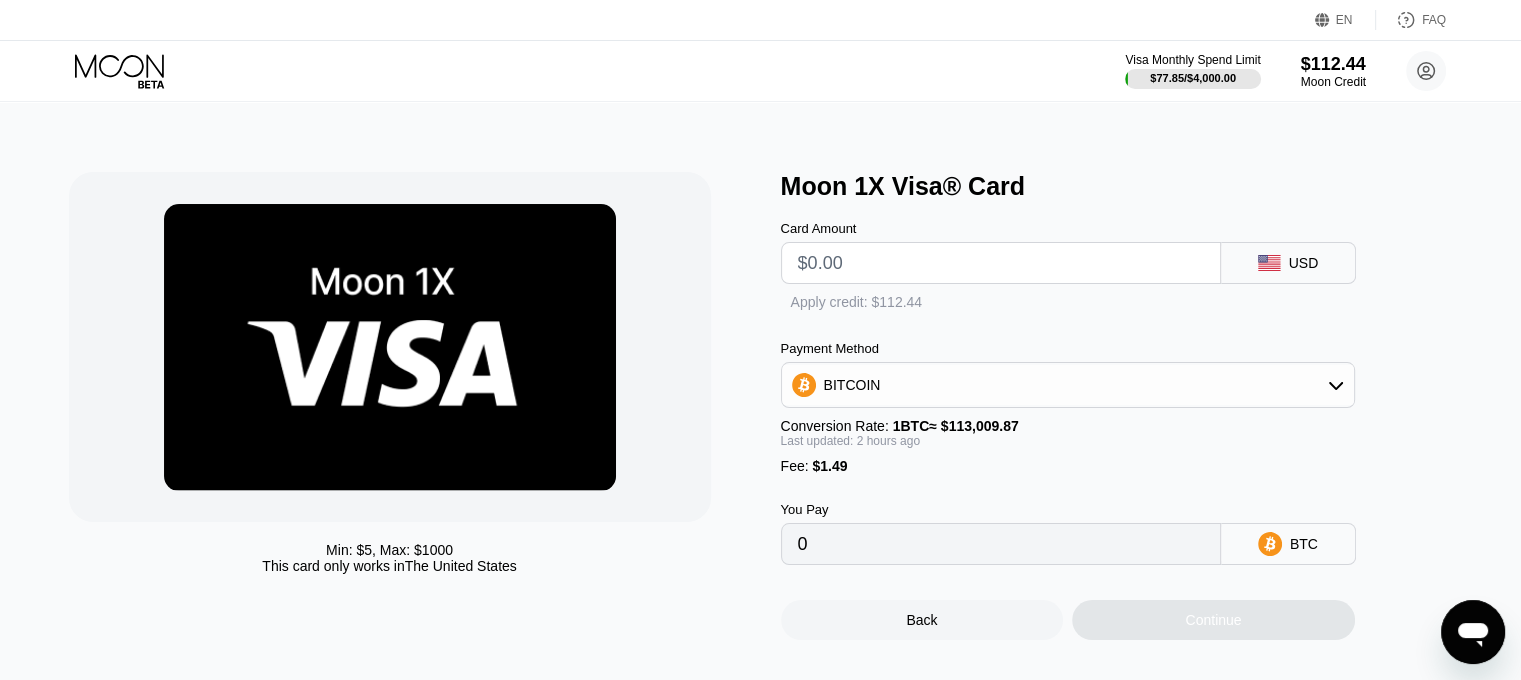 drag, startPoint x: 960, startPoint y: 283, endPoint x: 952, endPoint y: 267, distance: 17.888544 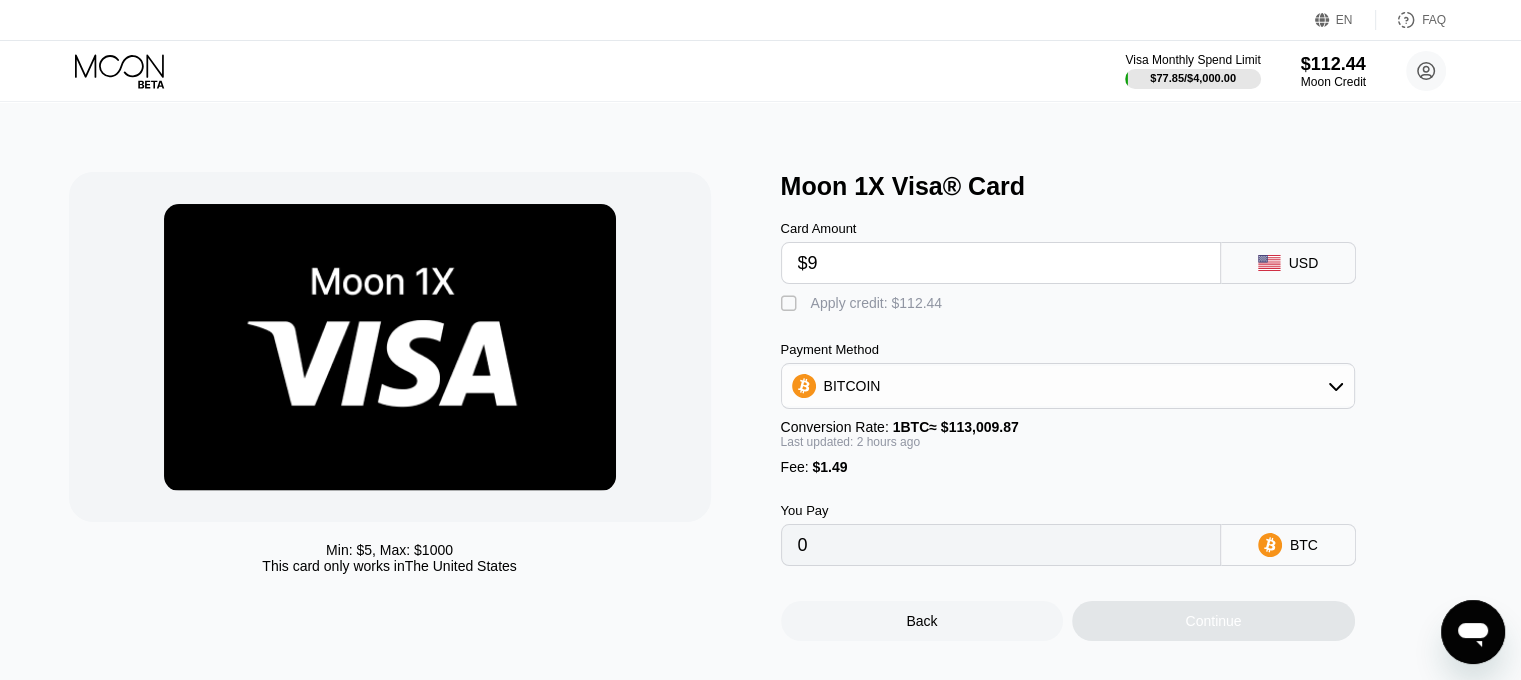 type on "$9" 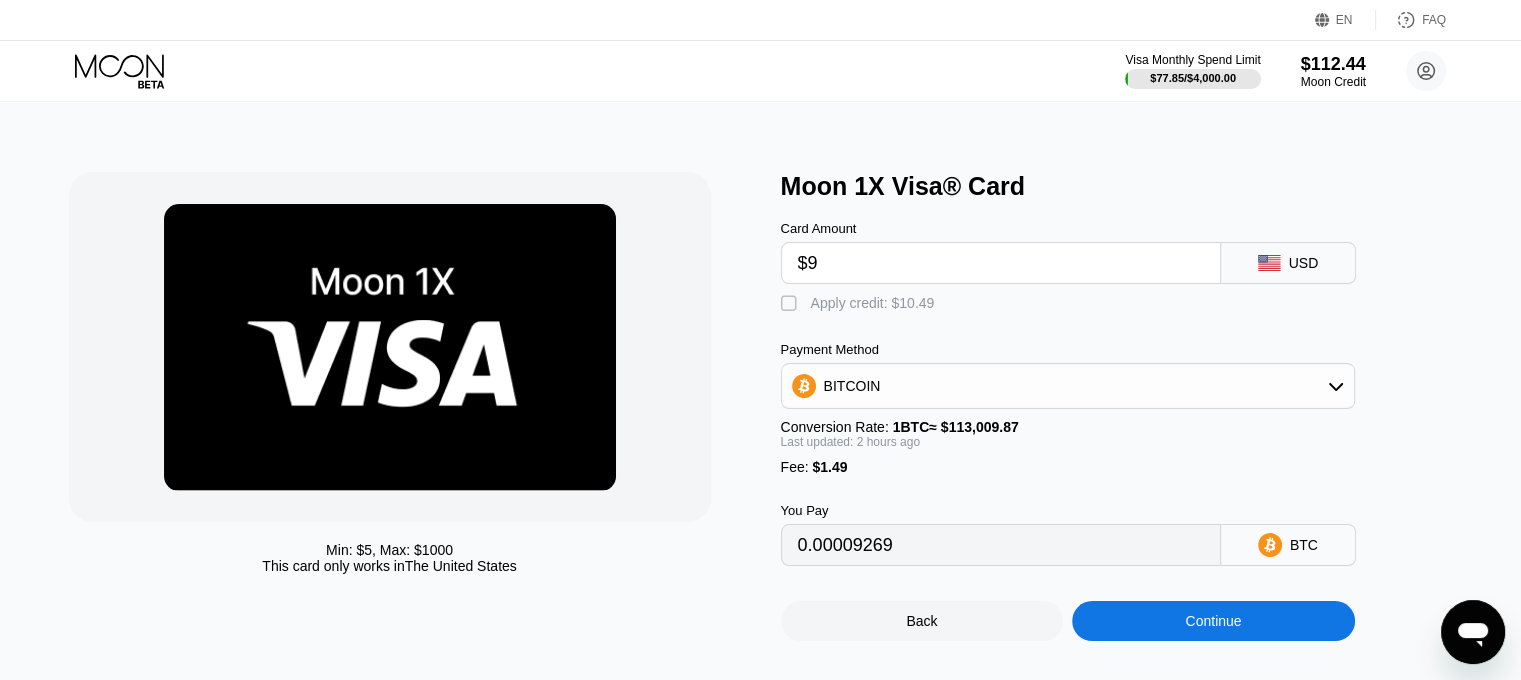 type on "0.00009269" 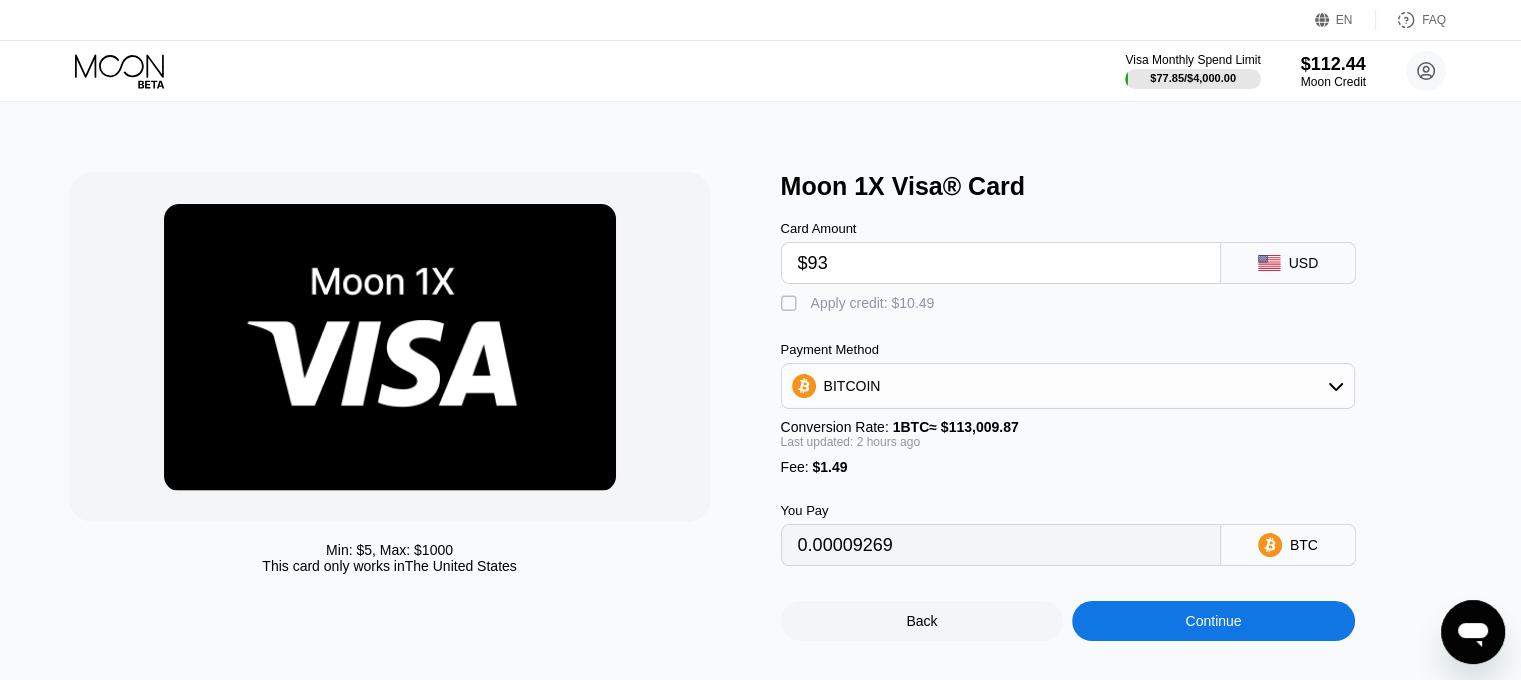 type on "$935" 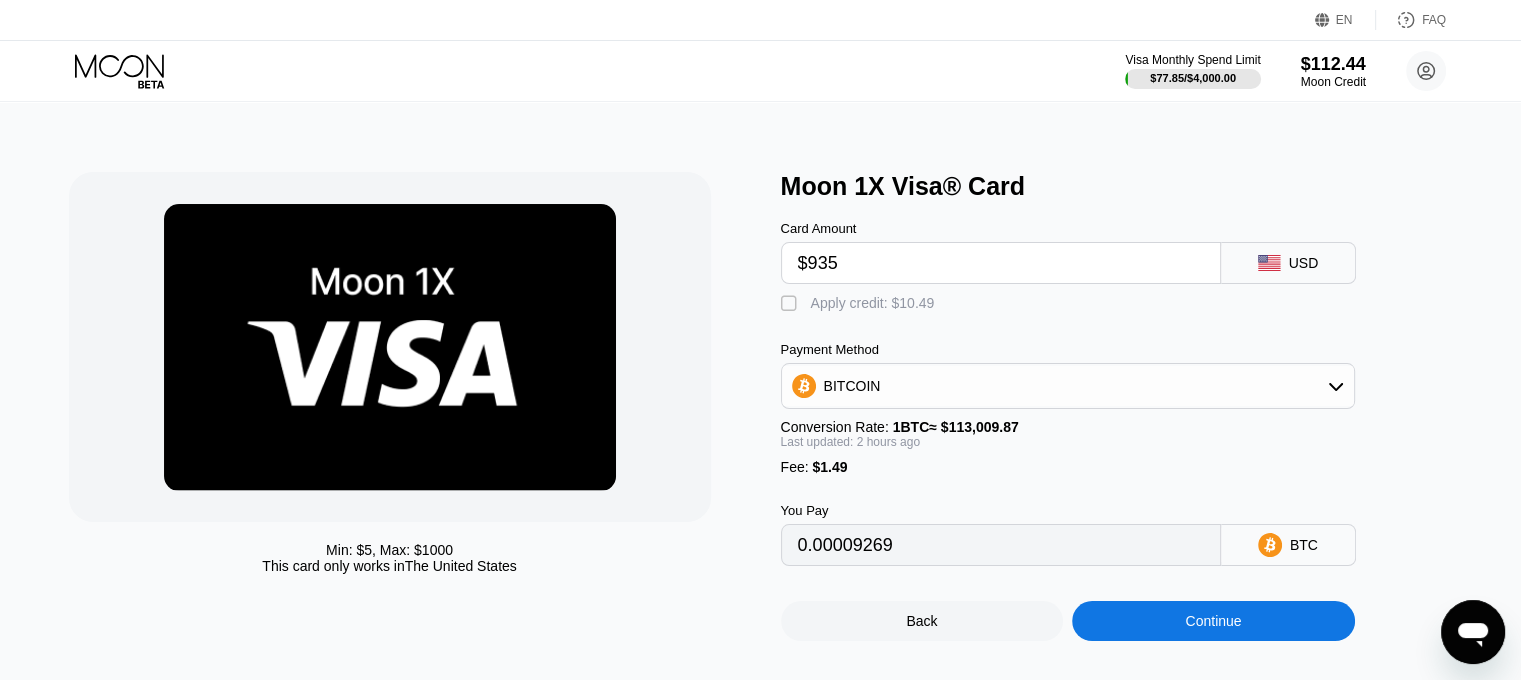 type on "0.00827440" 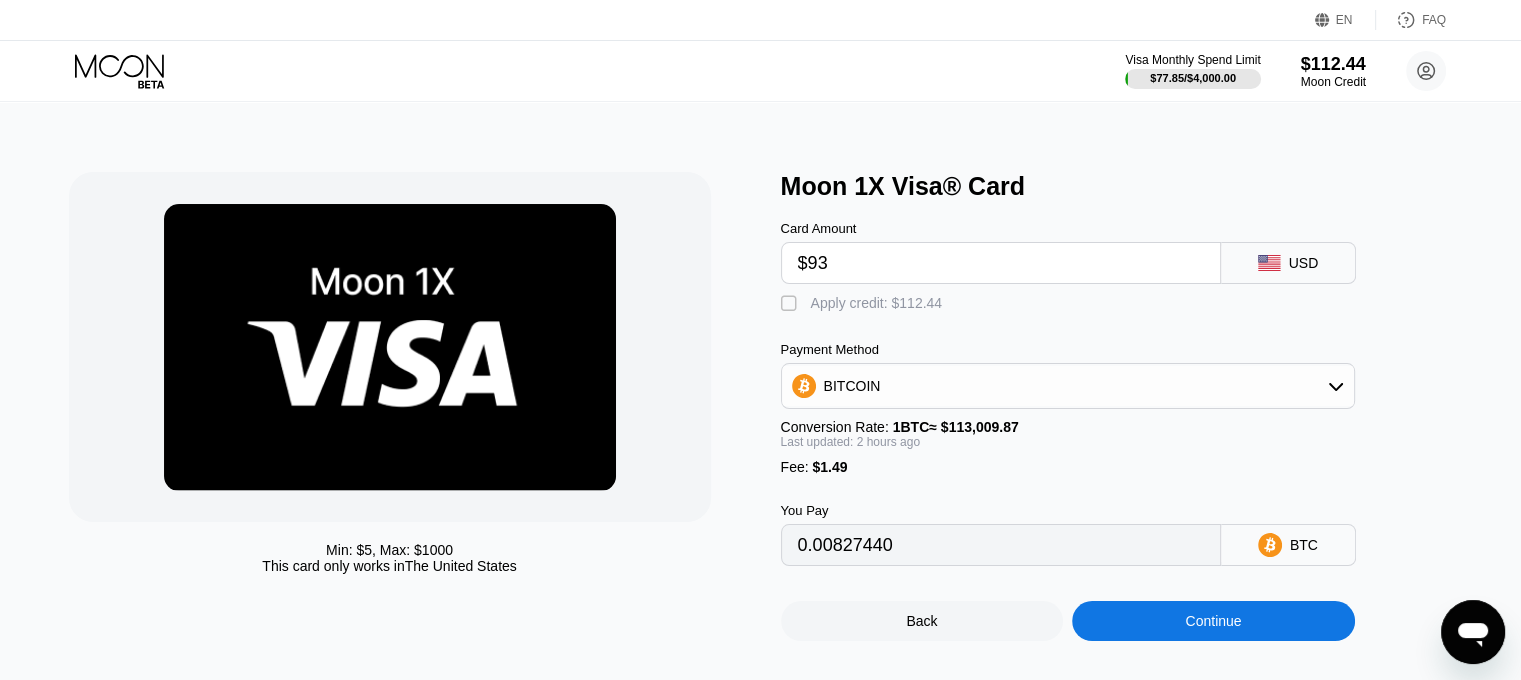 type on "$9" 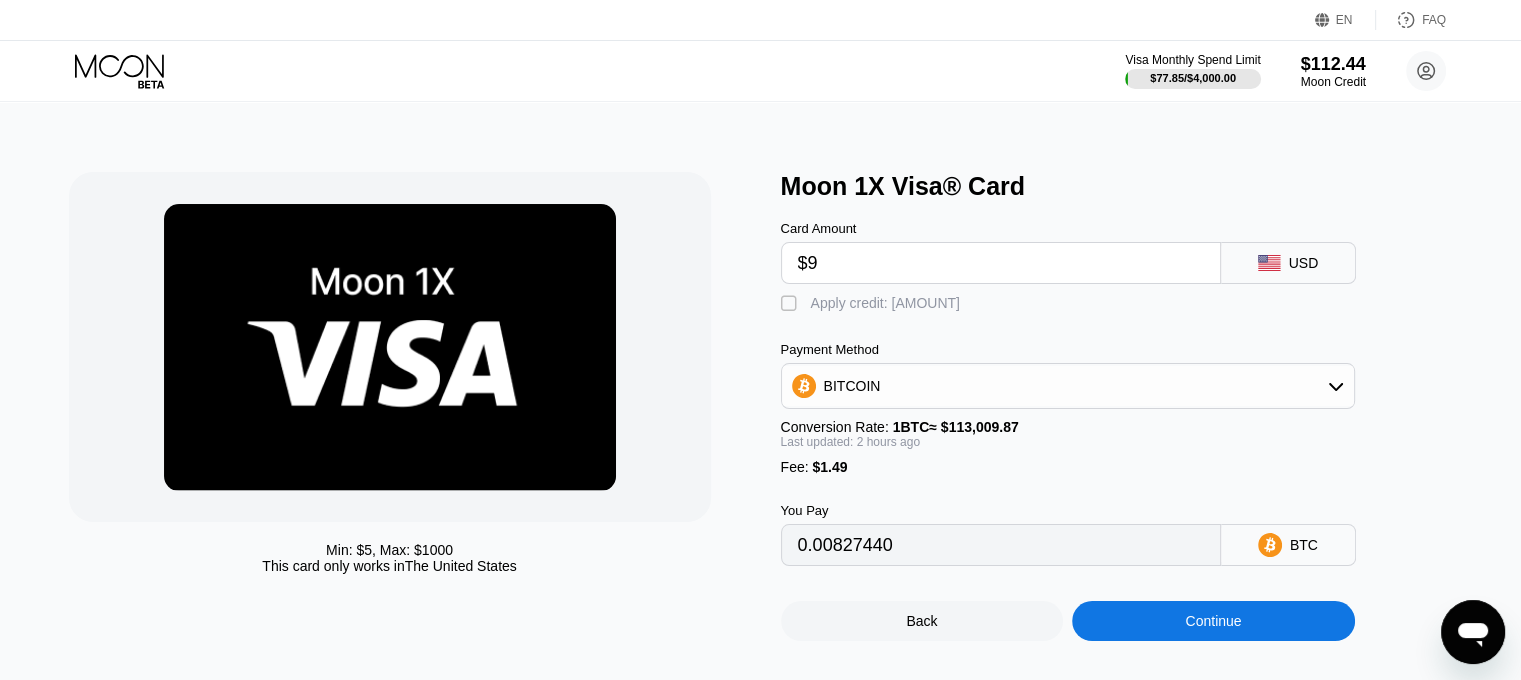 type on "0.00083487" 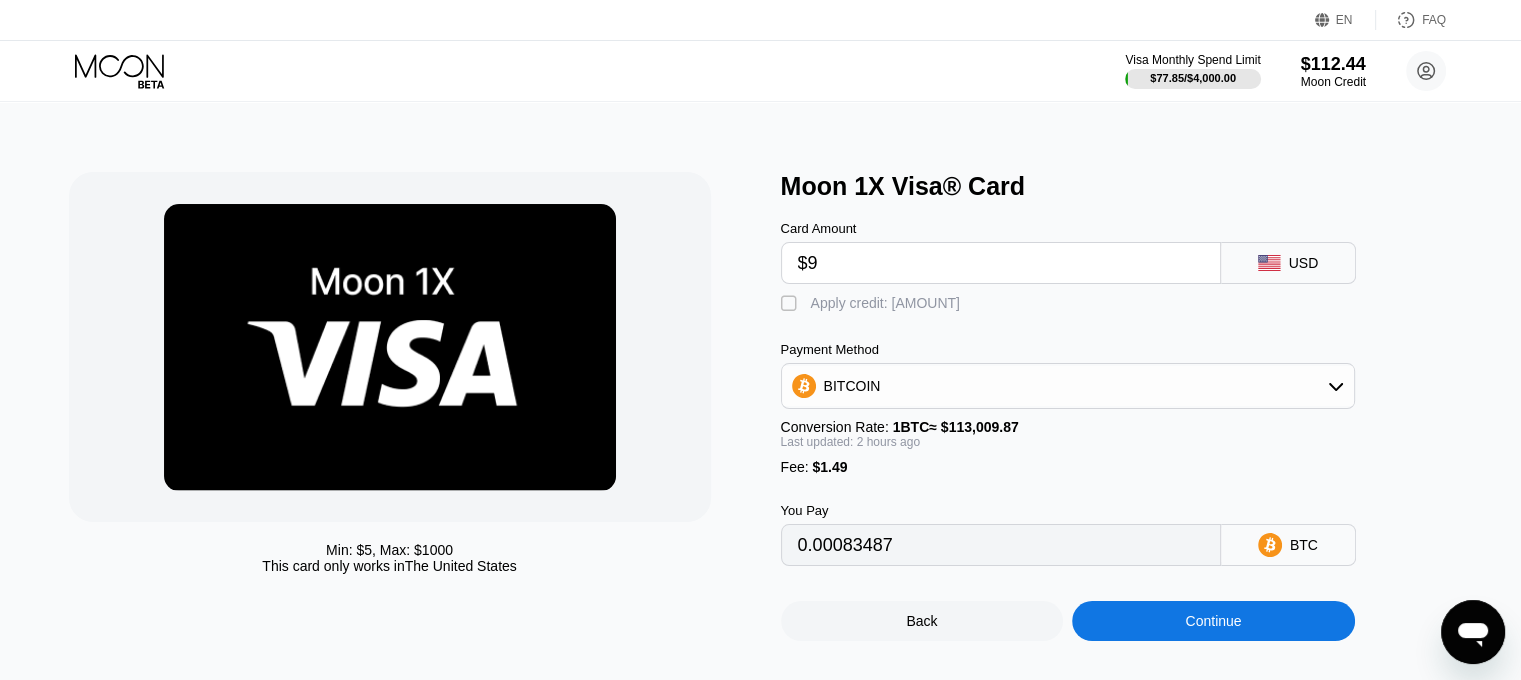 type on "$9." 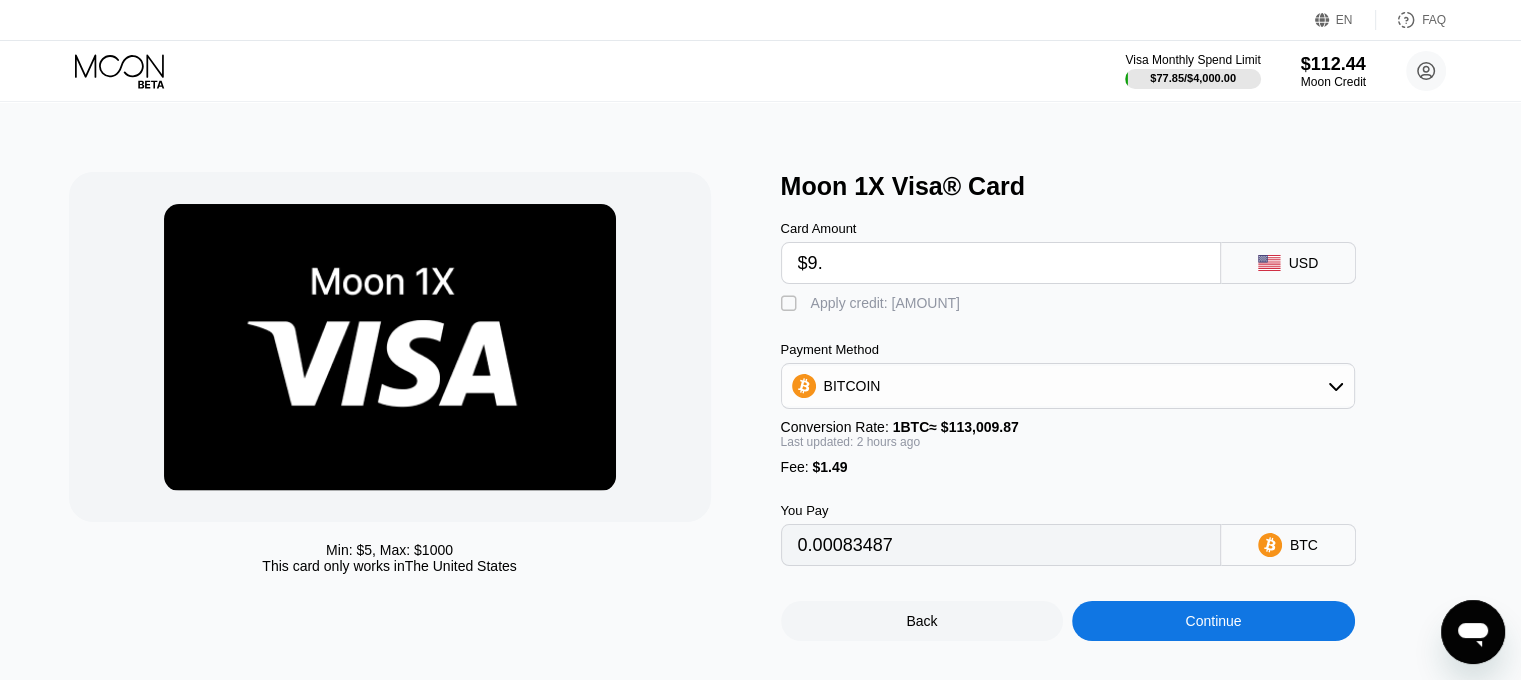 type on "0.00009269" 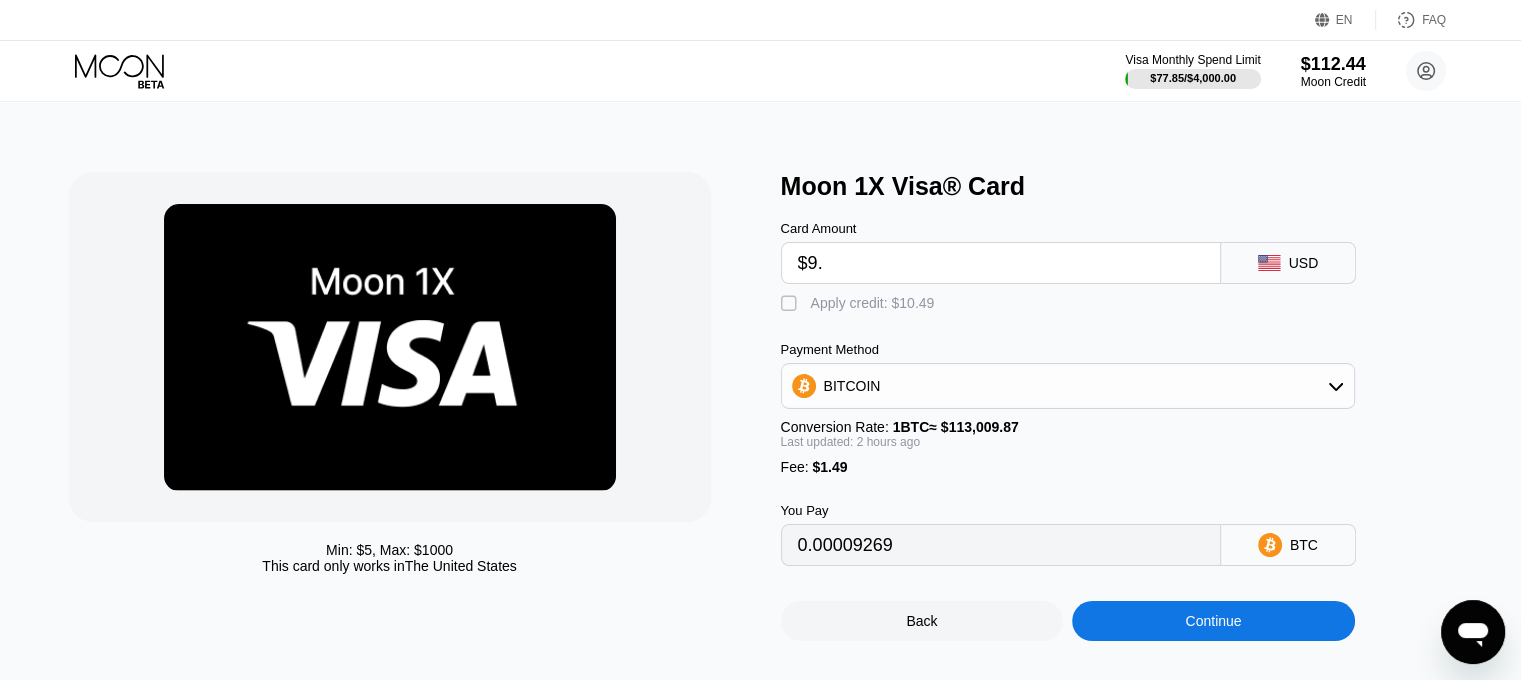 type on "$9.3" 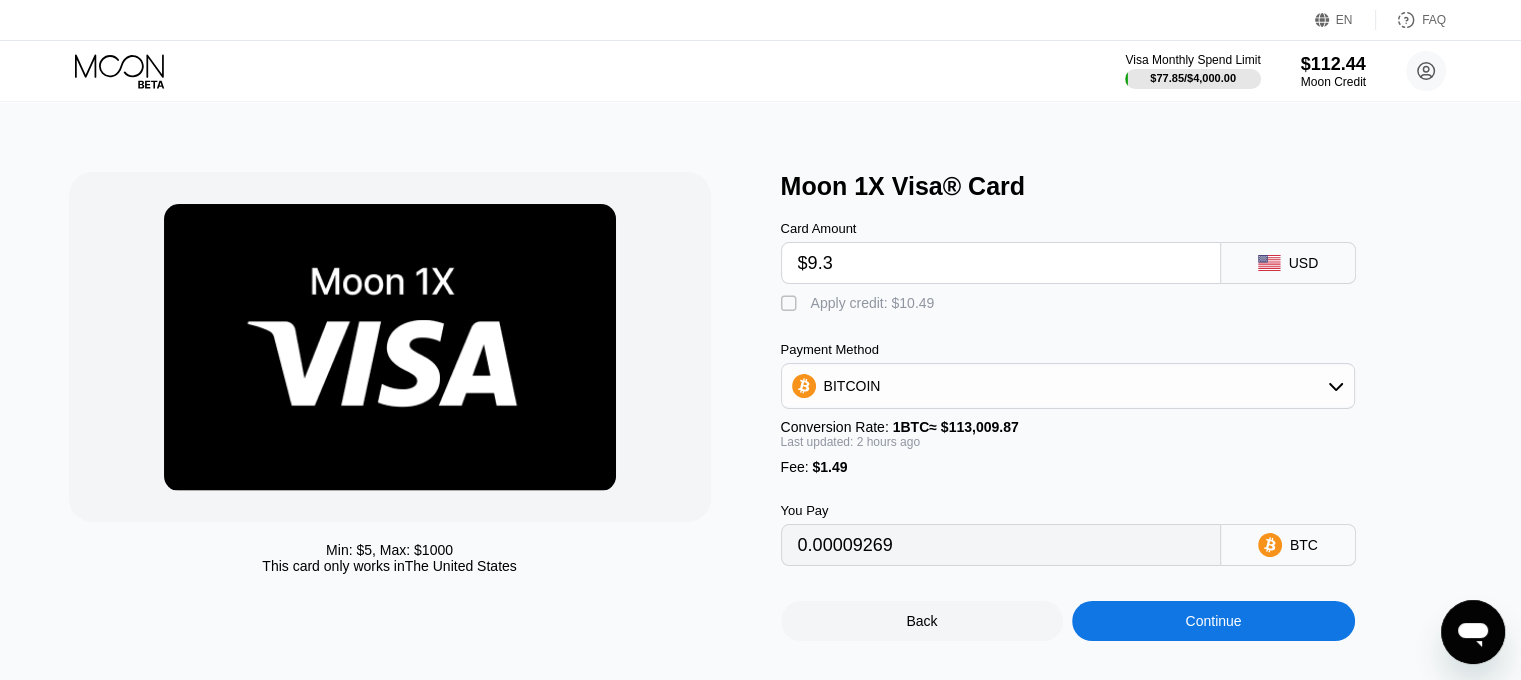 type on "[NUMBER]" 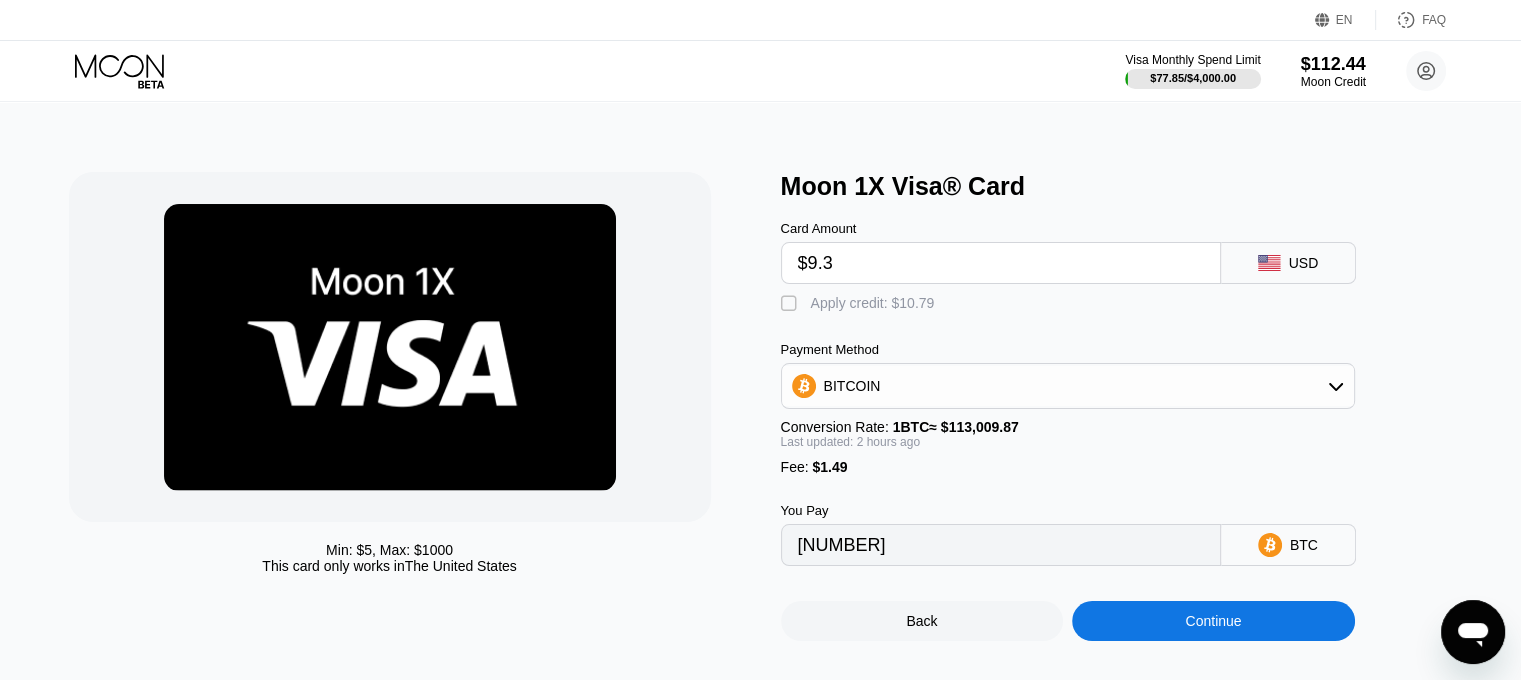 type on "$9.35" 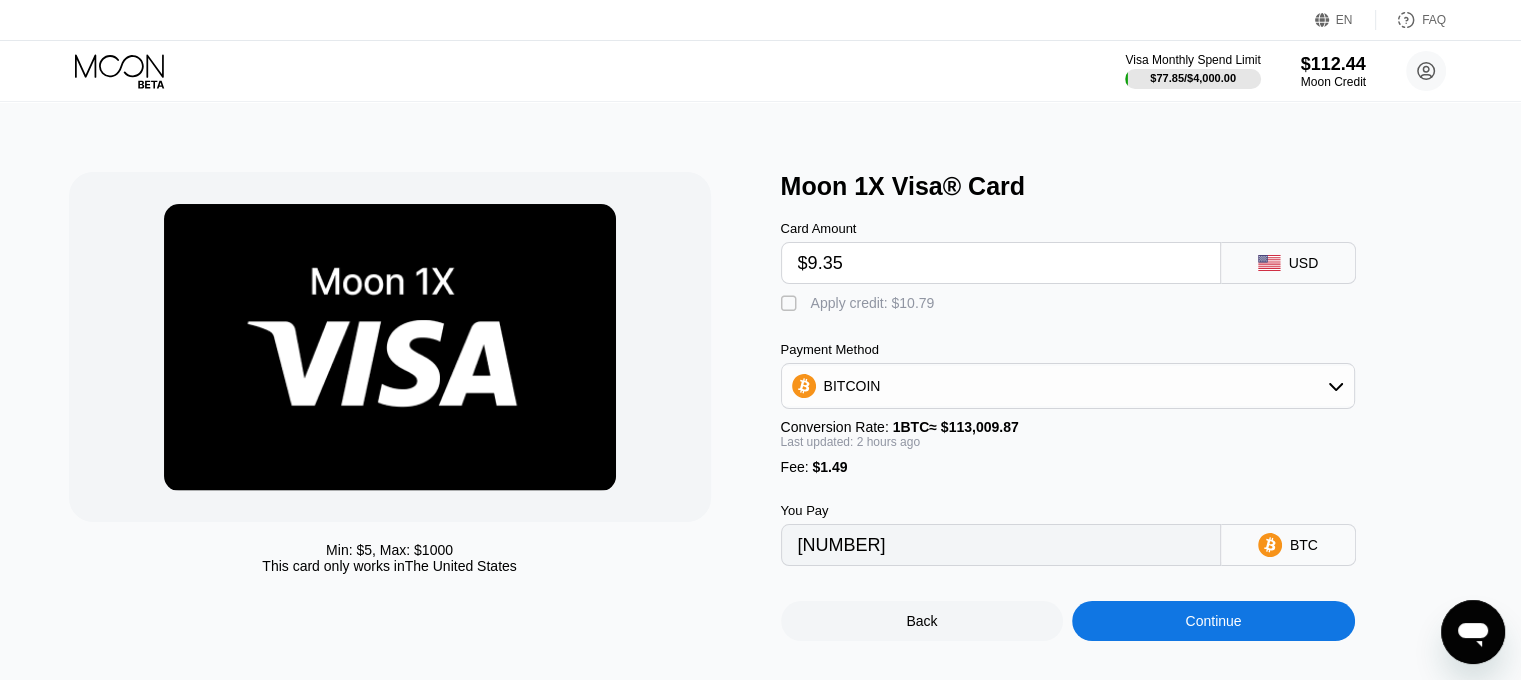 type on "0.00009578" 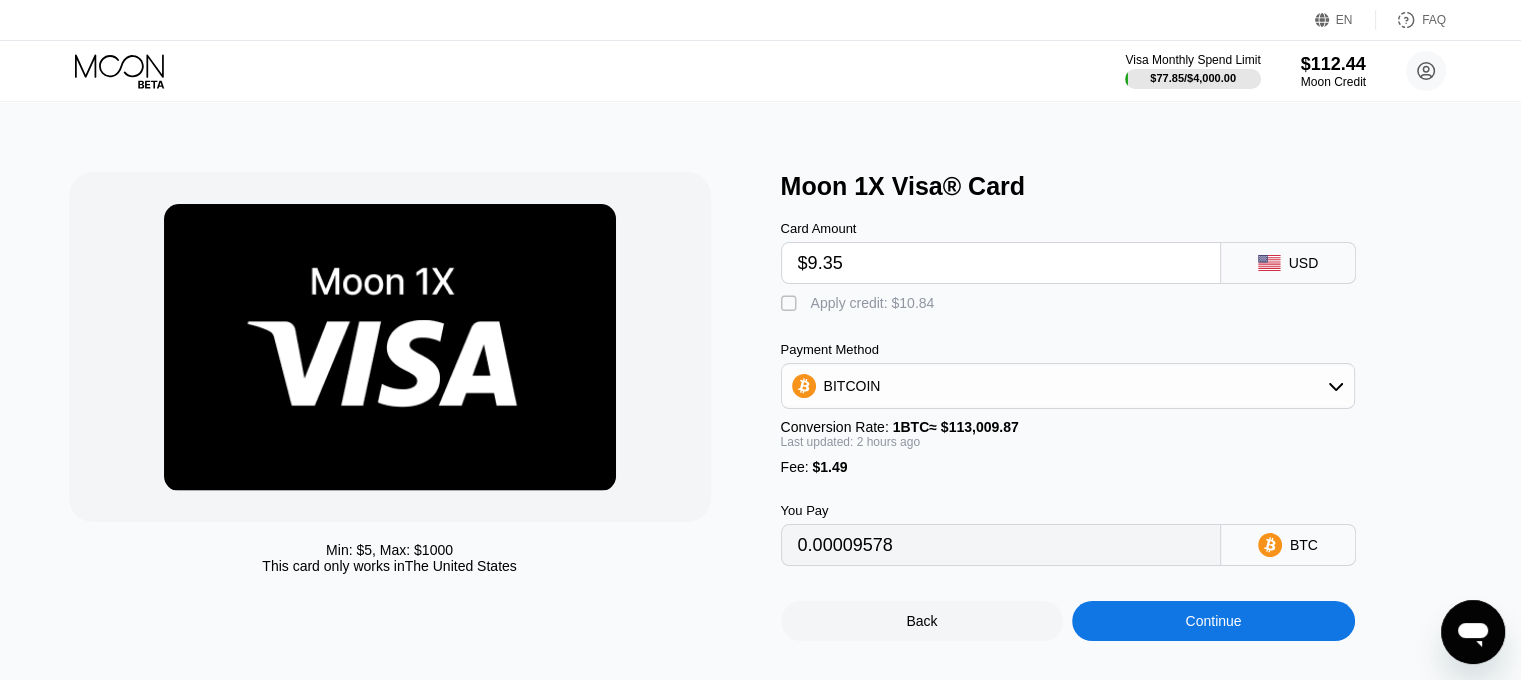 type on "$9.35" 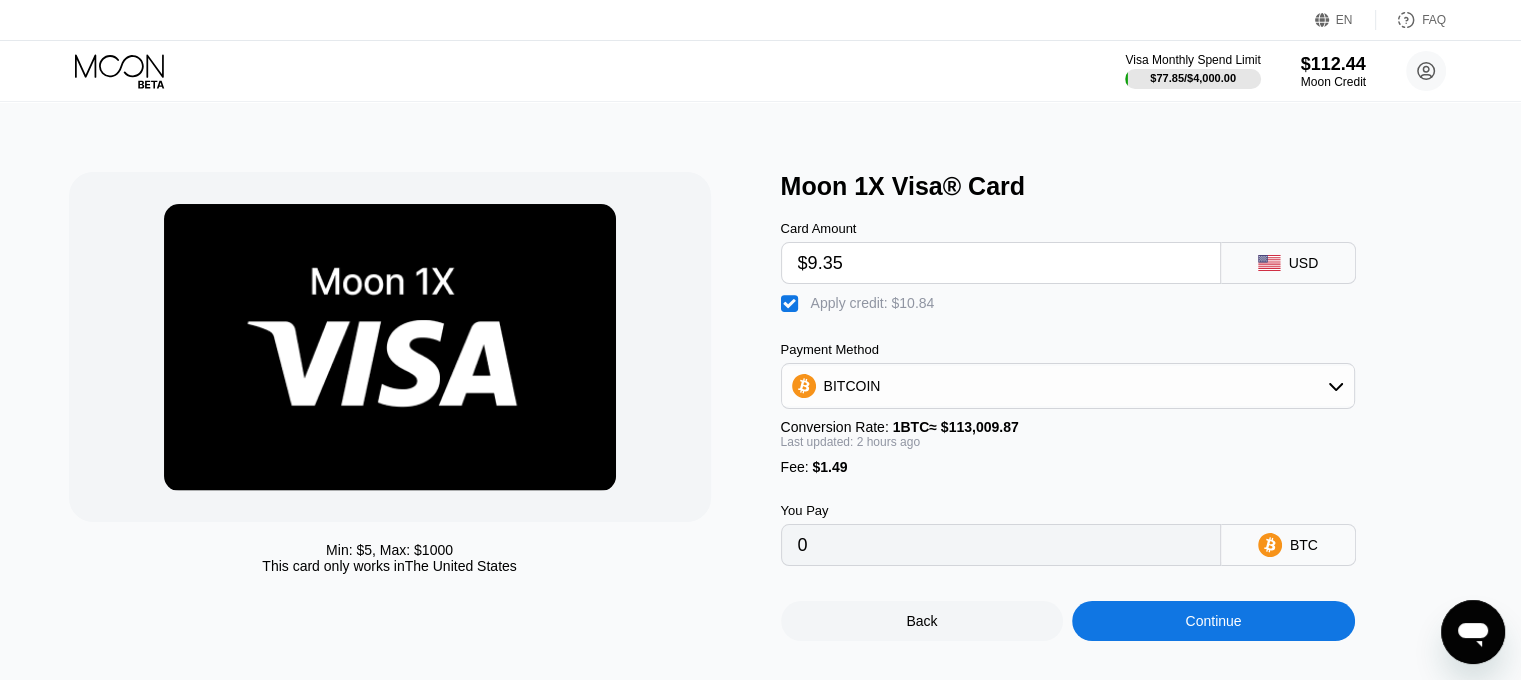 click on "Continue" at bounding box center (1213, 621) 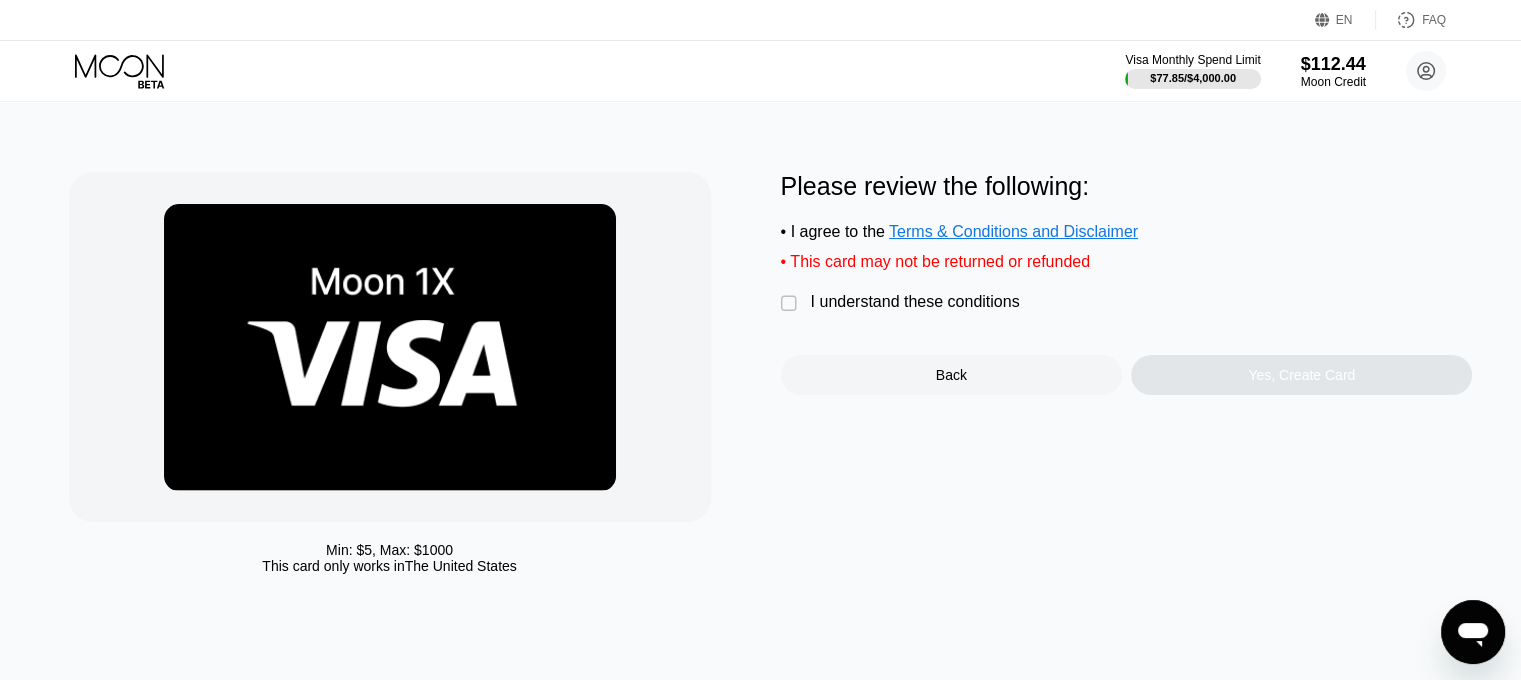 drag, startPoint x: 812, startPoint y: 319, endPoint x: 970, endPoint y: 342, distance: 159.66527 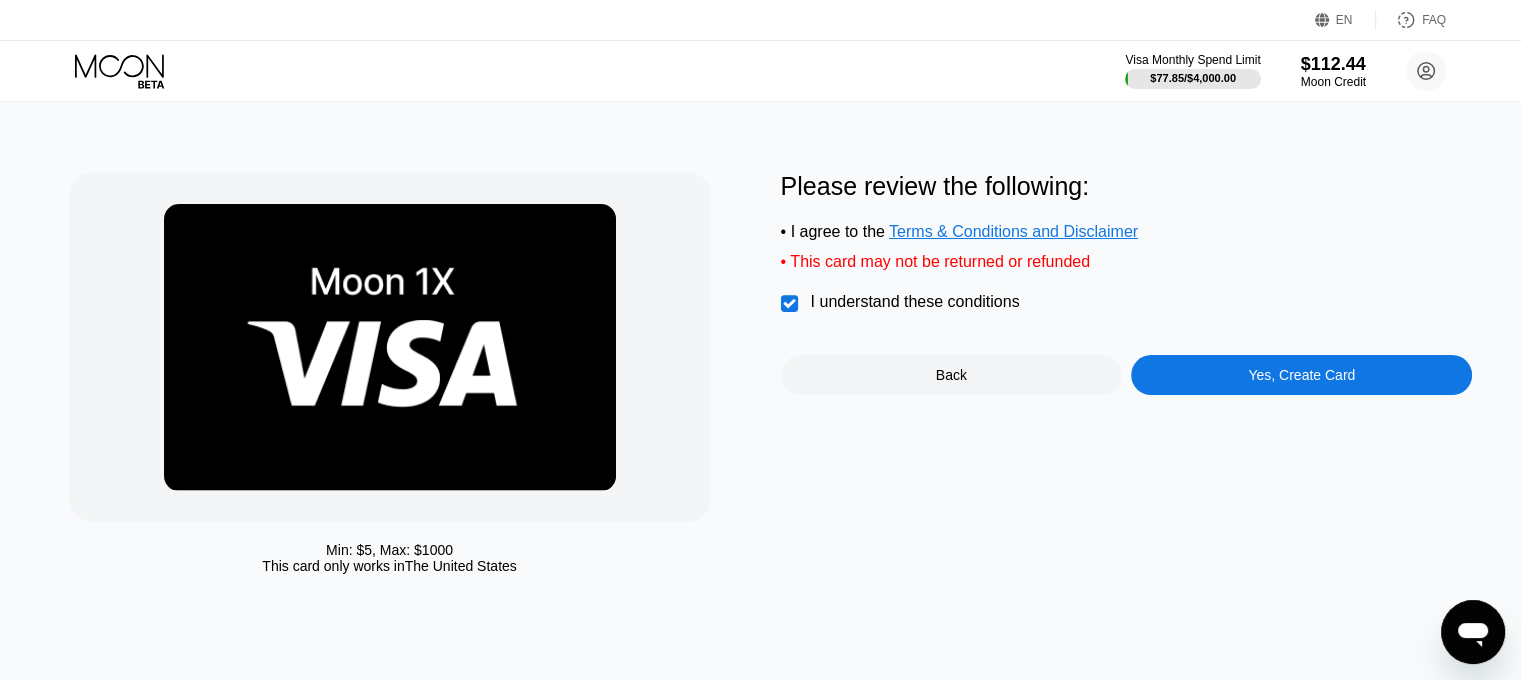 click on "Yes, Create Card" at bounding box center (1301, 375) 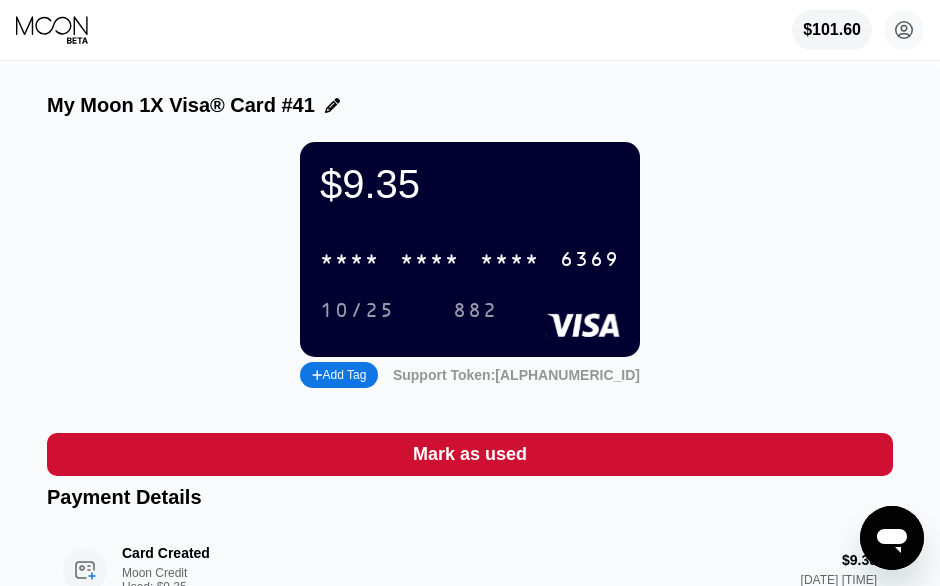 click on "* * * *" at bounding box center (430, 260) 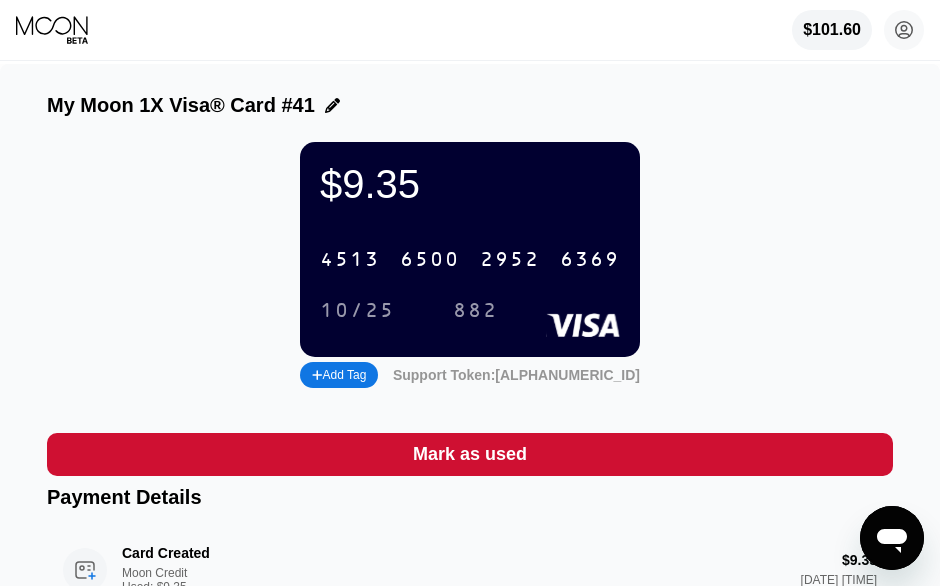click on "10/25" at bounding box center [357, 311] 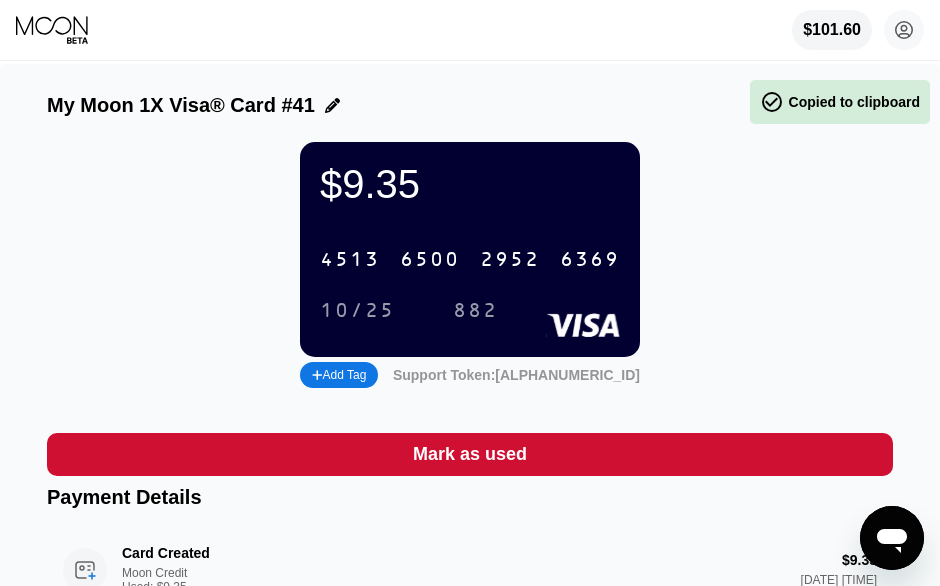 drag, startPoint x: 462, startPoint y: 324, endPoint x: 800, endPoint y: 324, distance: 338 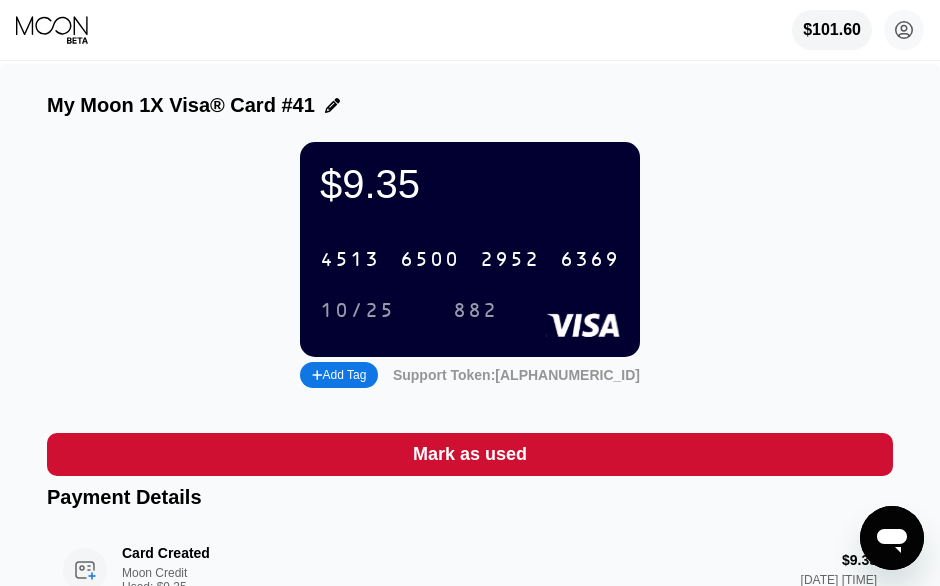 drag, startPoint x: 547, startPoint y: 263, endPoint x: 651, endPoint y: 263, distance: 104 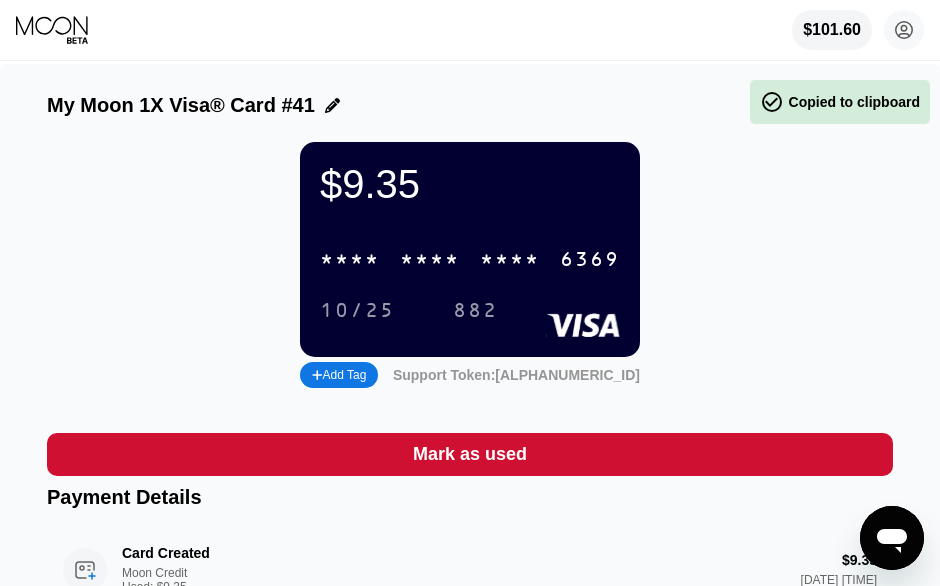 drag, startPoint x: 369, startPoint y: 313, endPoint x: 885, endPoint y: 315, distance: 516.0039 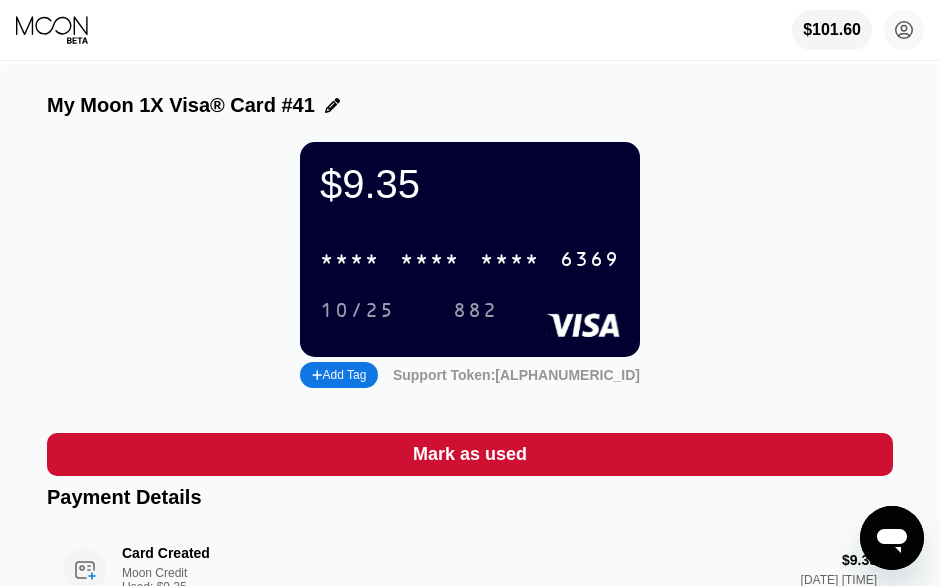 drag, startPoint x: 465, startPoint y: 325, endPoint x: 869, endPoint y: 324, distance: 404.00125 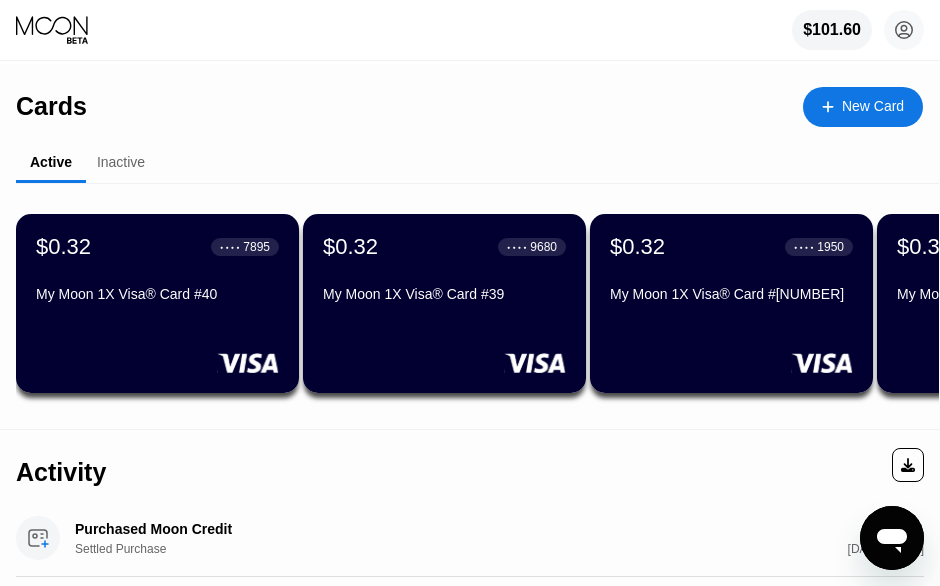 click at bounding box center [838, 106] 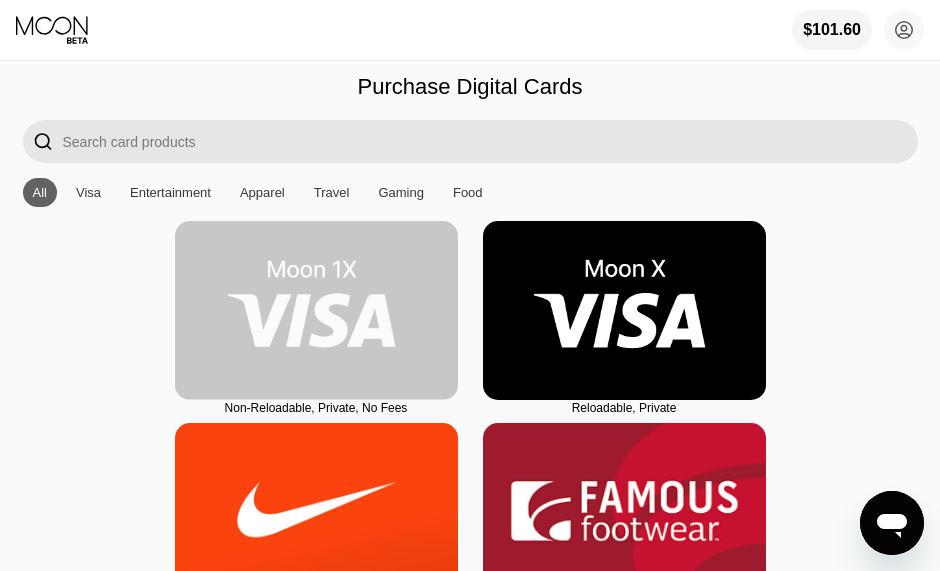 click at bounding box center [316, 310] 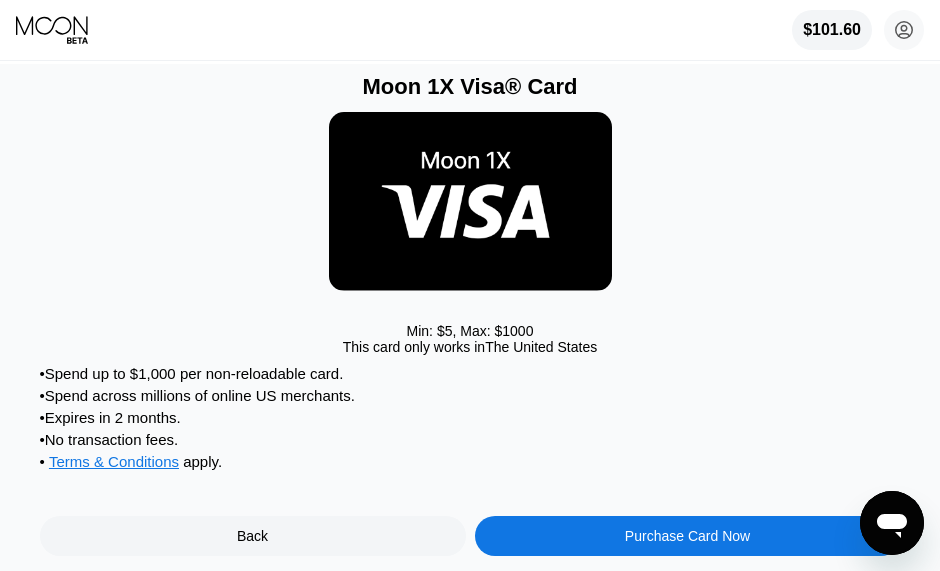 click on "Purchase Card Now" at bounding box center (688, 536) 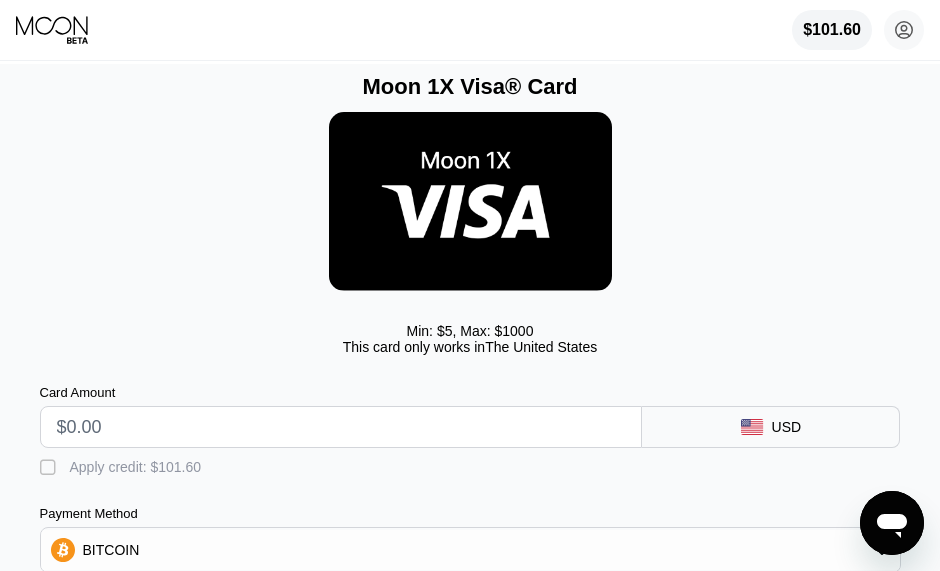 click at bounding box center [341, 427] 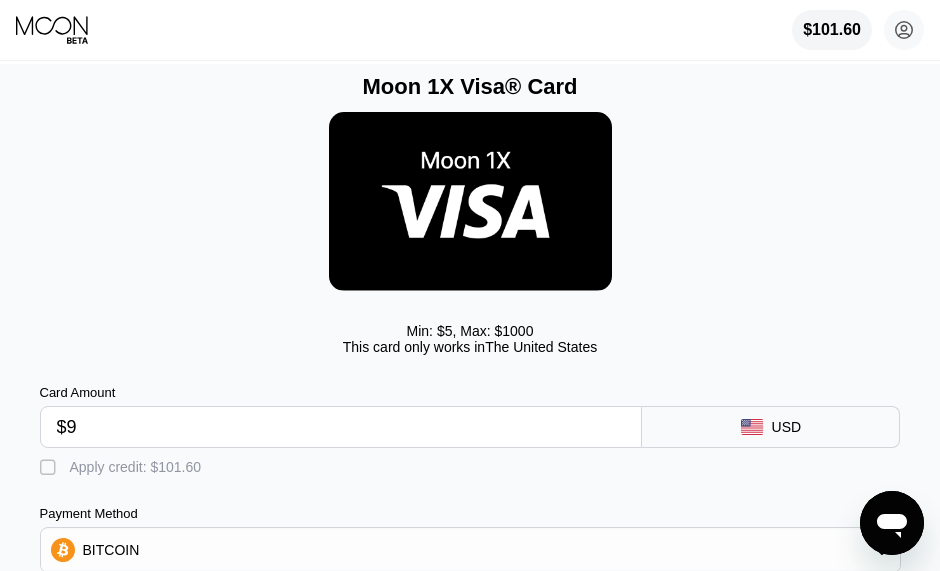 type on "$9" 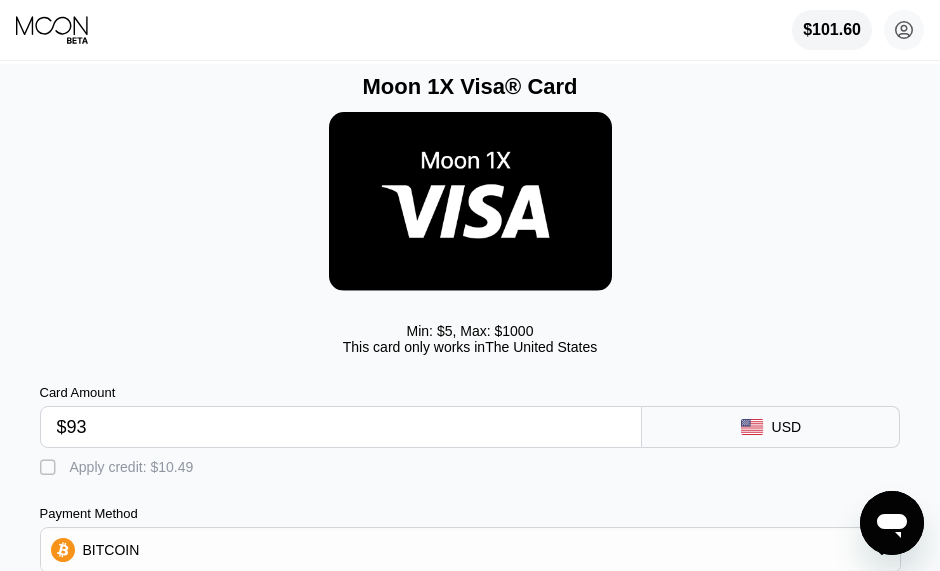 type on "$935" 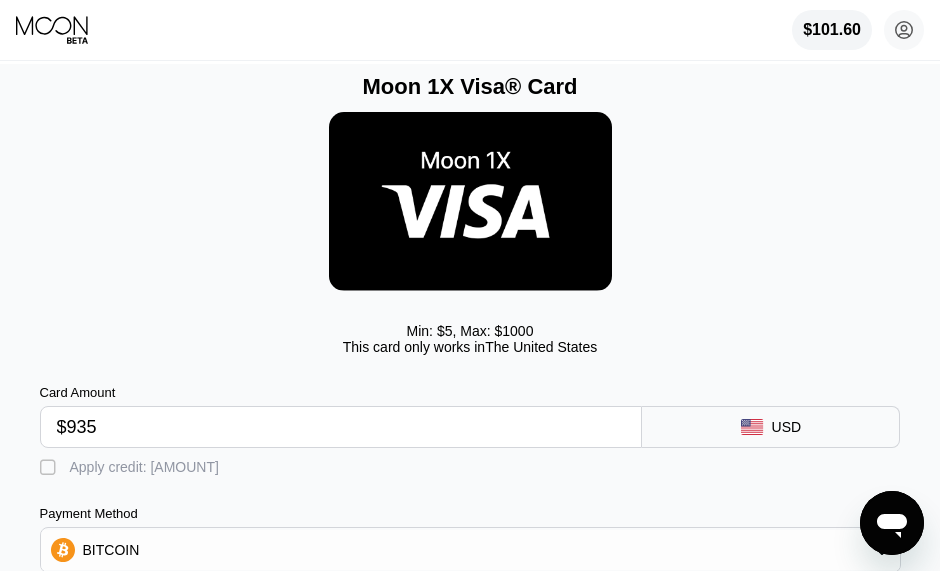 type on "0.00827440" 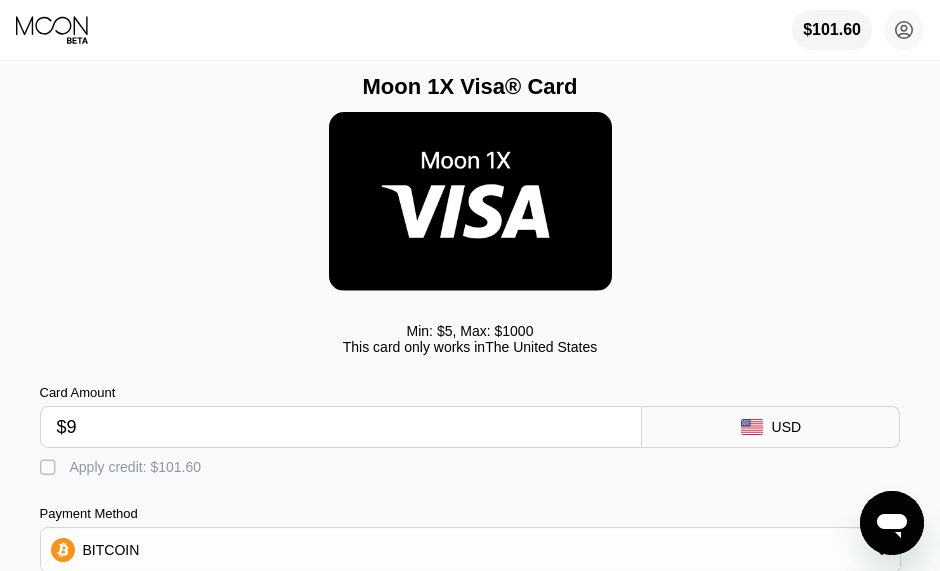 type on "$9." 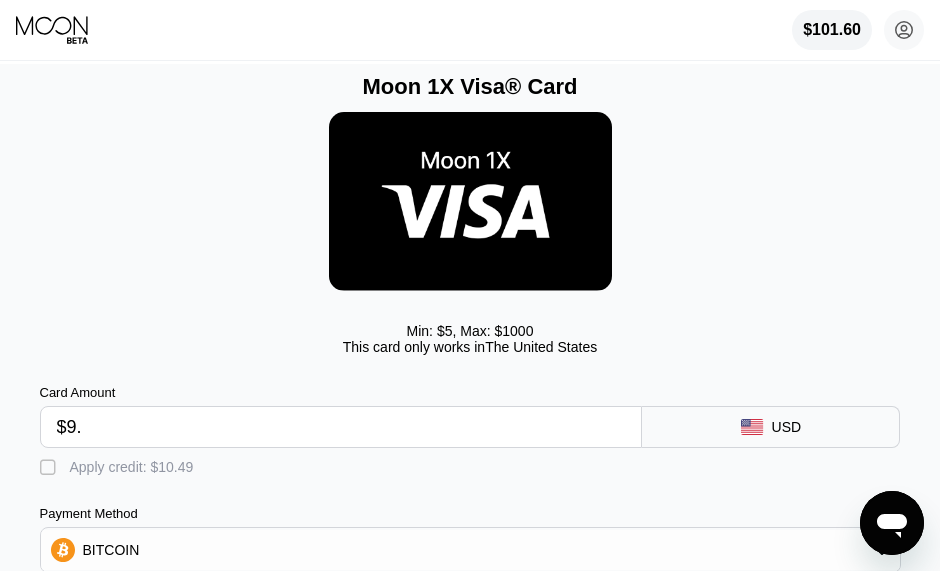 type on "0.00009269" 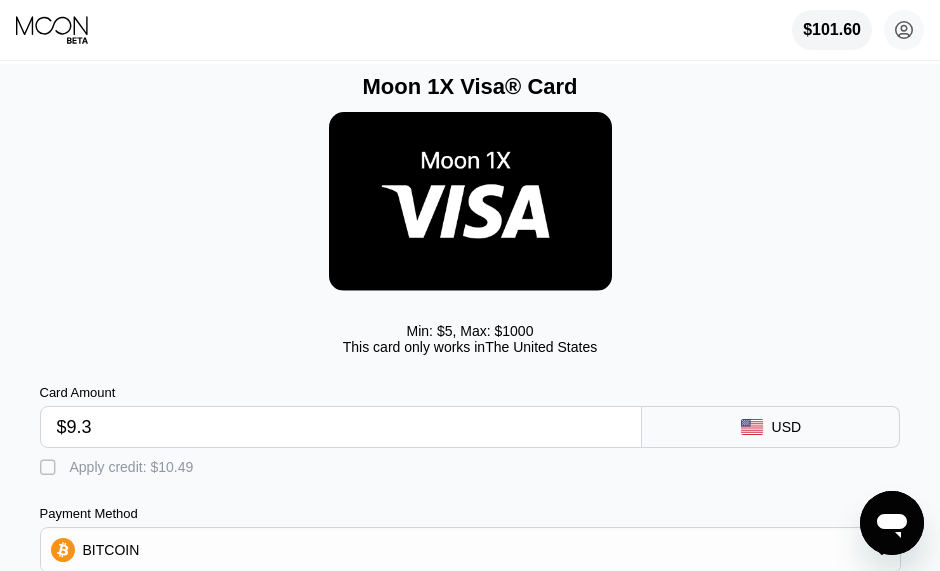 type on "$9.35" 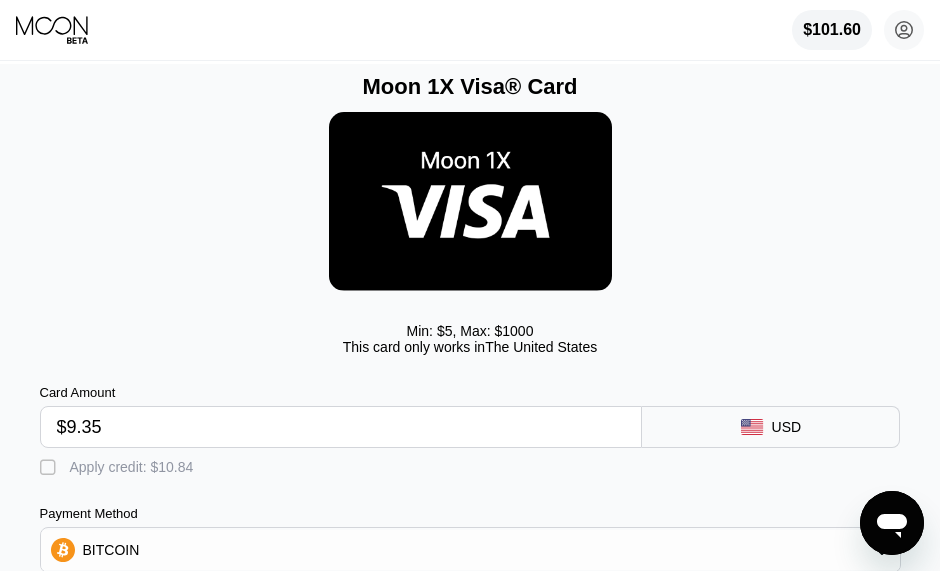 type on "0.00009600" 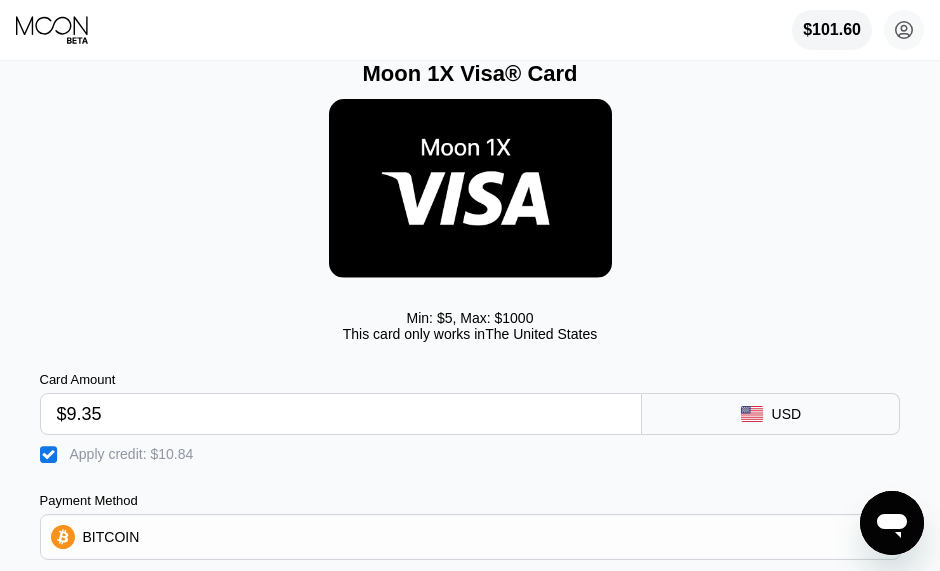 scroll, scrollTop: 300, scrollLeft: 0, axis: vertical 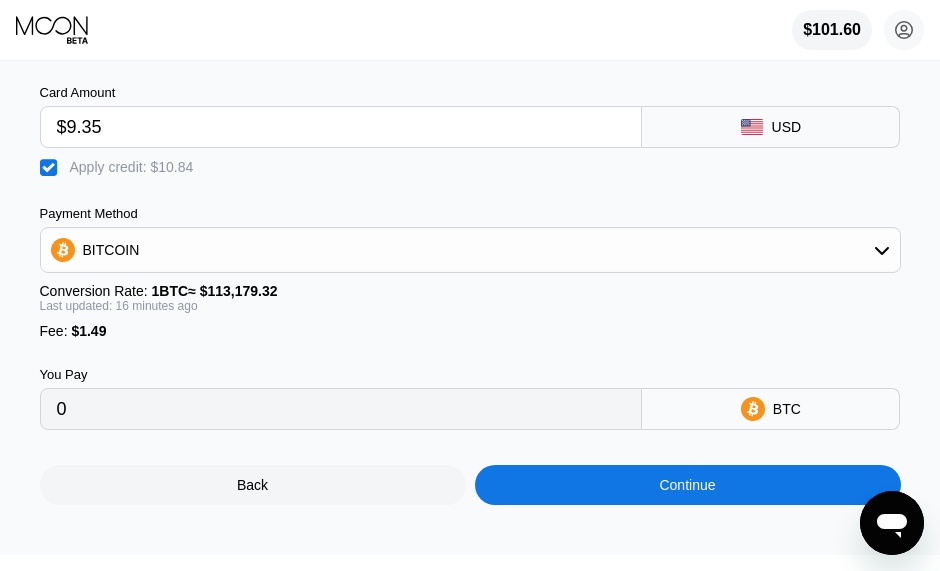 click on "Continue" at bounding box center (688, 485) 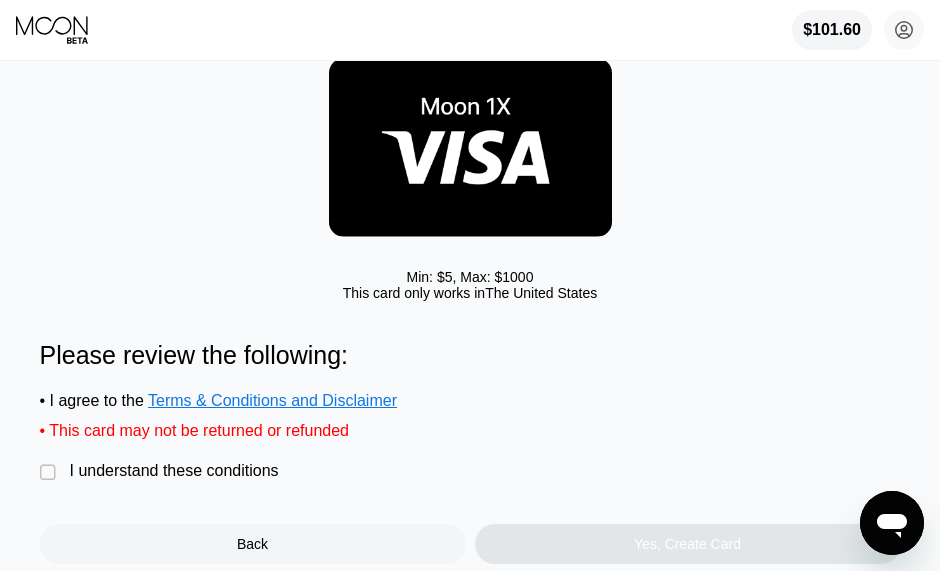 scroll, scrollTop: 200, scrollLeft: 0, axis: vertical 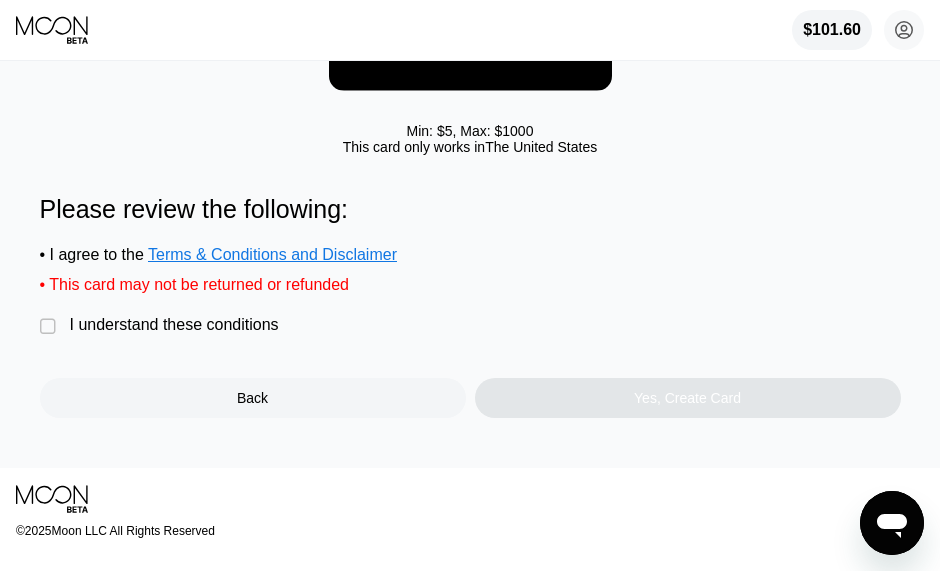 click on "Please review the following: • I agree to the   Terms & Conditions and Disclaimer • This card may not be returned or refunded  I understand these conditions Back Yes, Create Card" at bounding box center [470, 306] 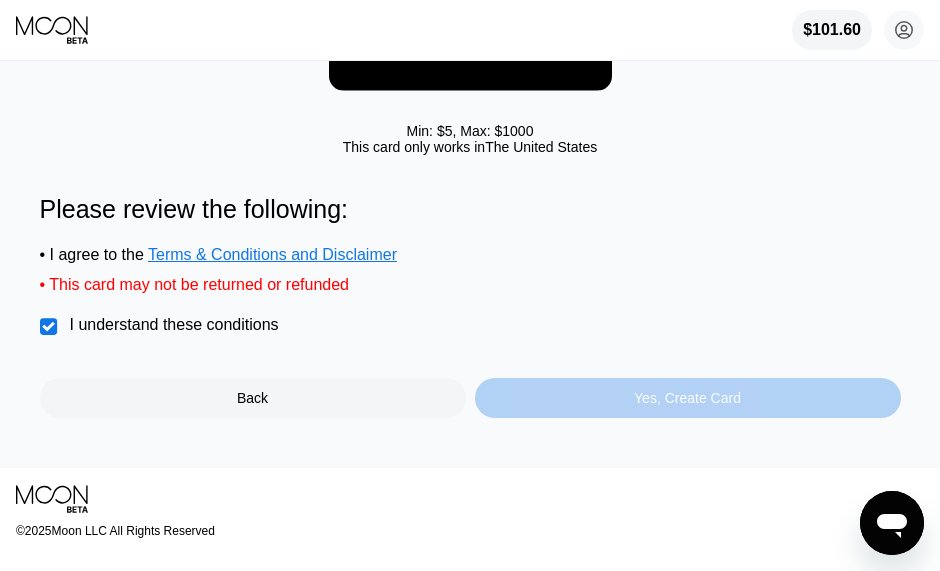 click on "Yes, Create Card" at bounding box center (688, 398) 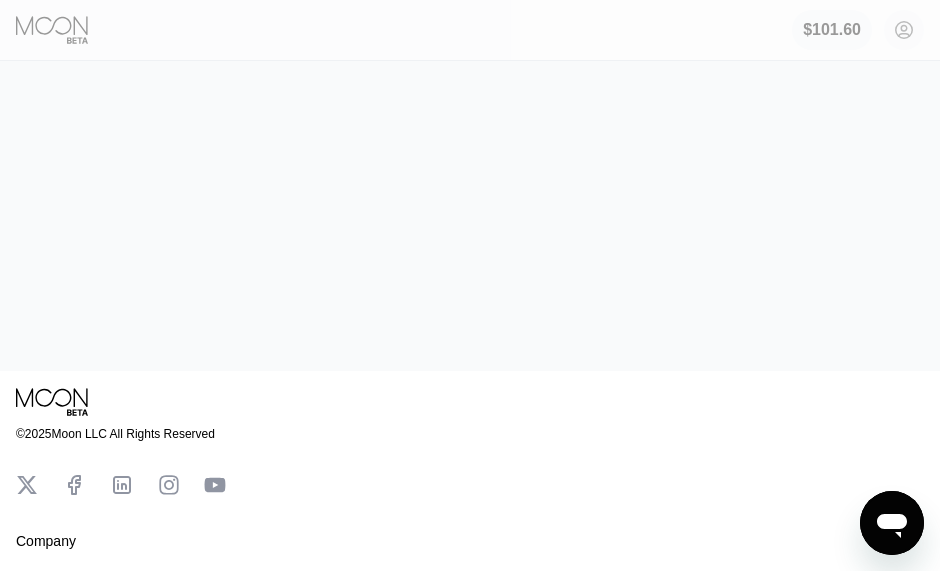 scroll, scrollTop: 0, scrollLeft: 0, axis: both 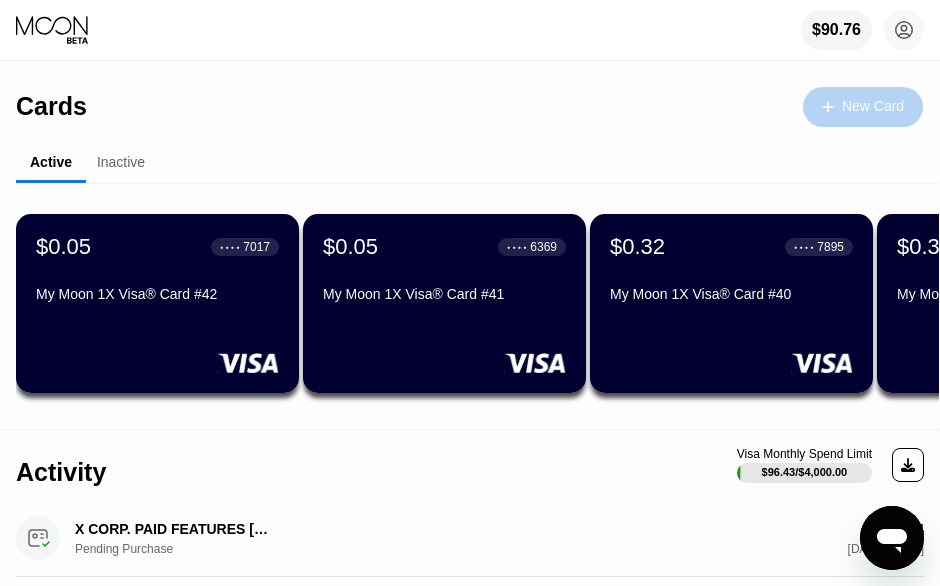 click on "New Card" at bounding box center [873, 106] 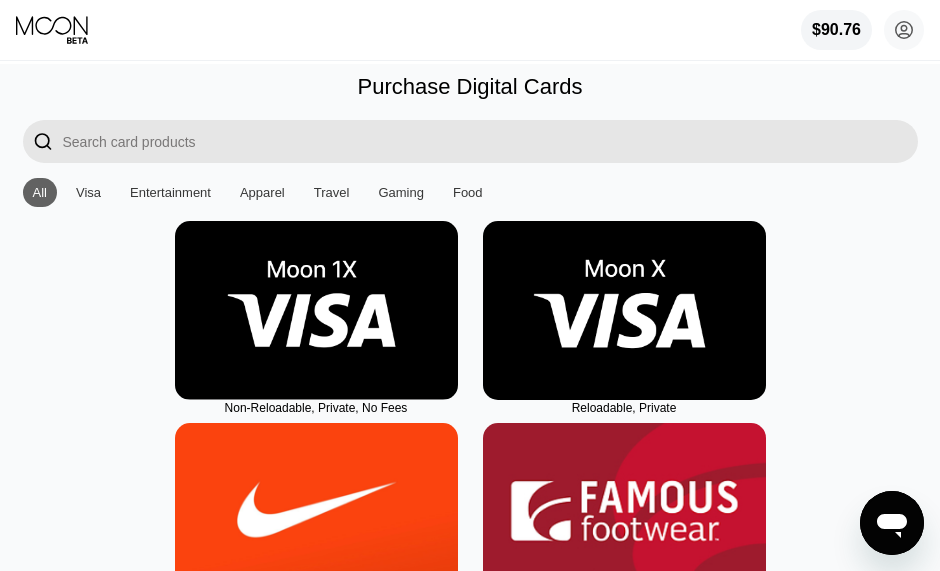 click at bounding box center (316, 310) 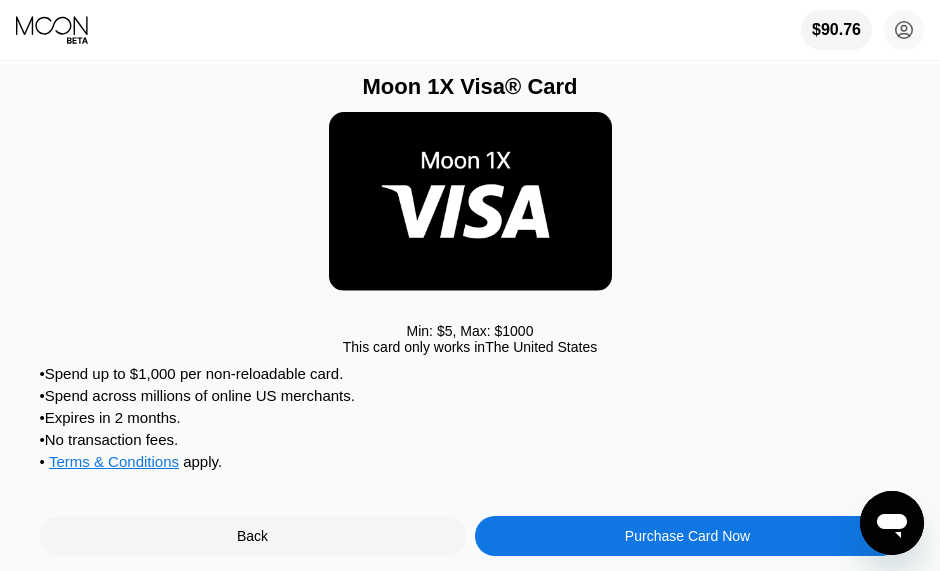 click on "Purchase Card Now" at bounding box center [688, 536] 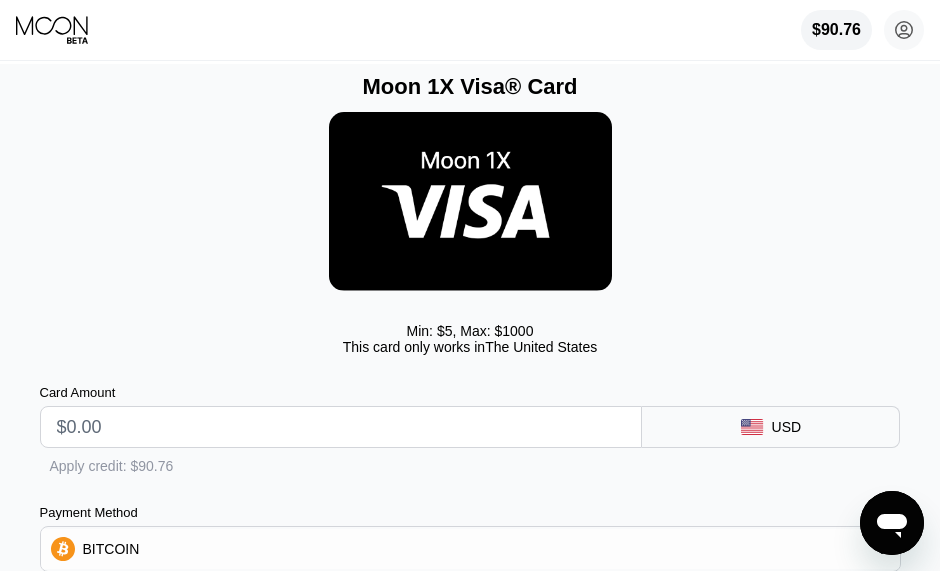 click at bounding box center [341, 427] 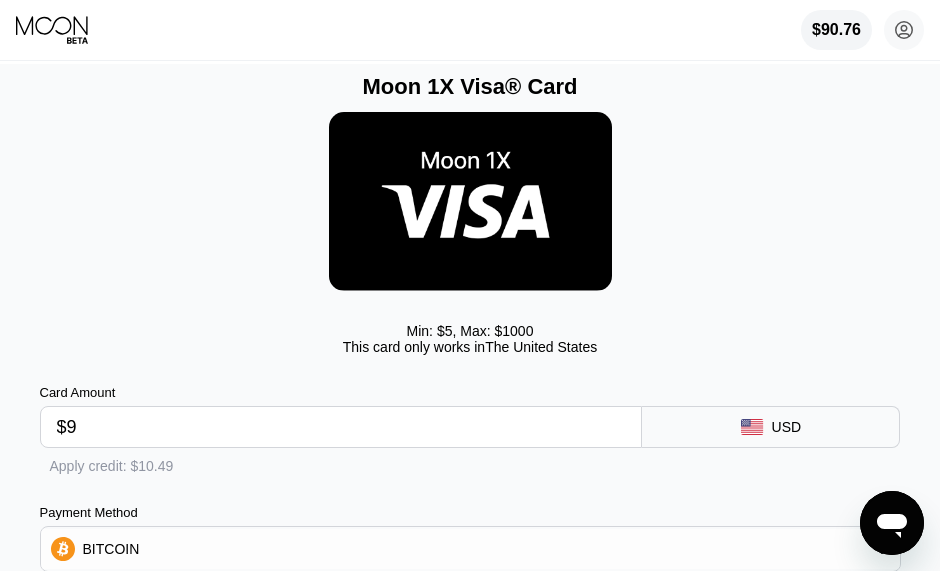 type on "0.00009298" 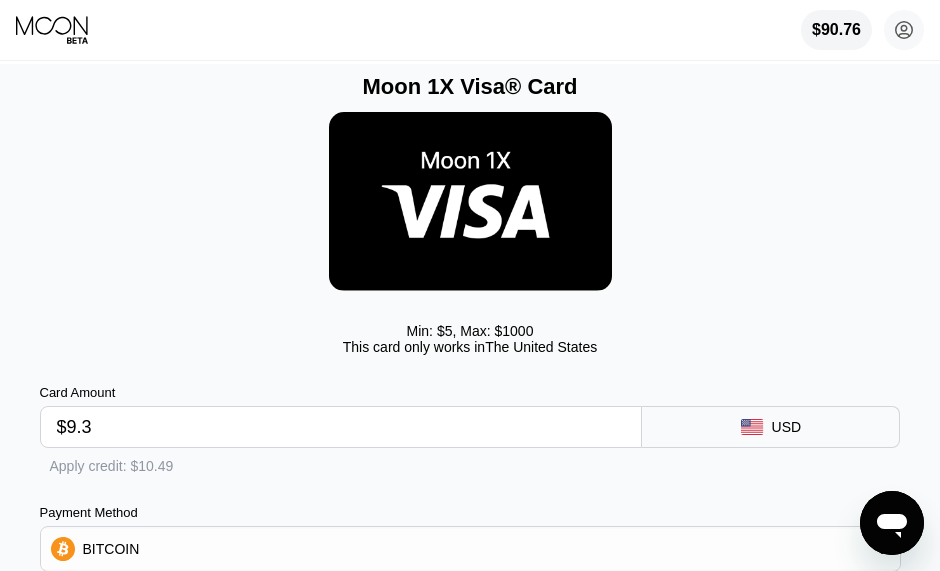 type on "$9.33" 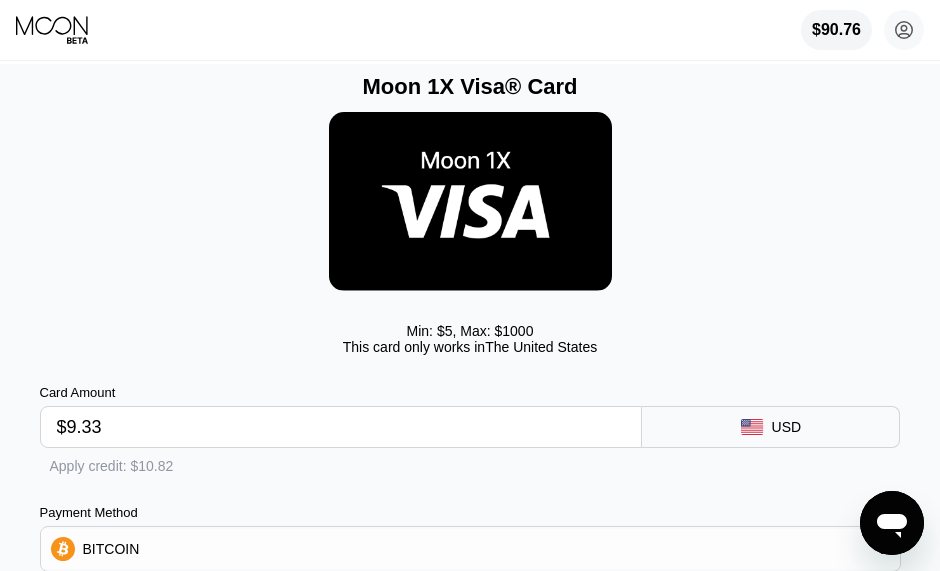 type on "0.00009591" 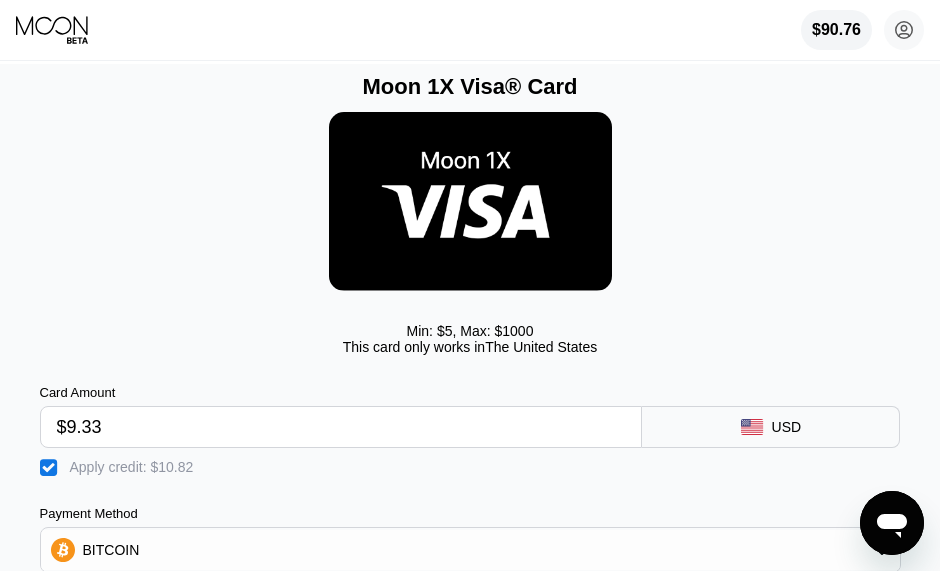 scroll, scrollTop: 300, scrollLeft: 0, axis: vertical 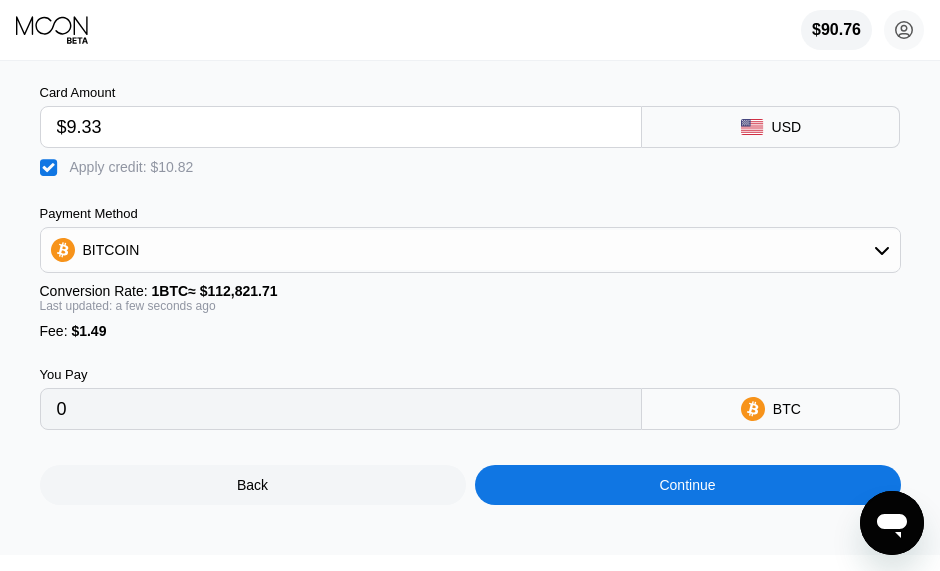click on "Continue" at bounding box center [688, 485] 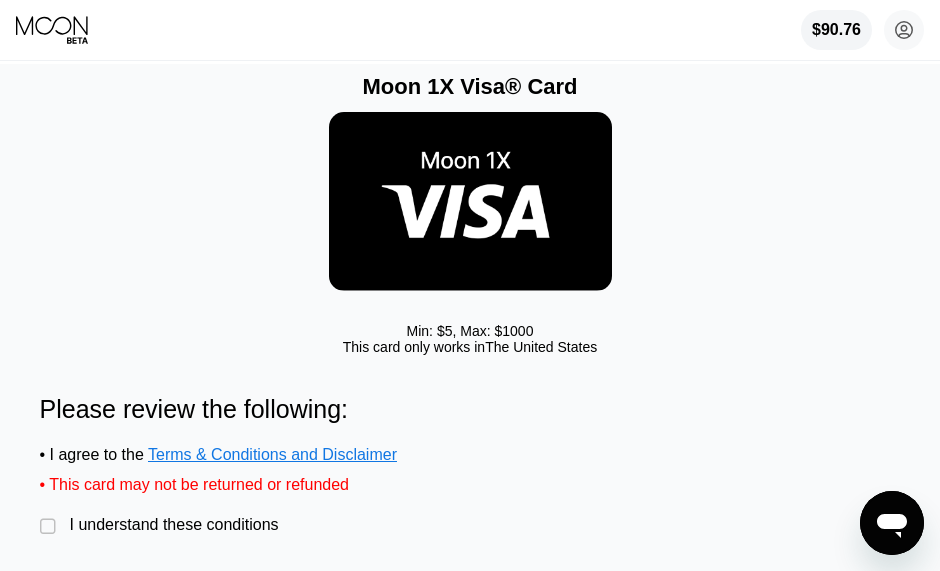 scroll, scrollTop: 300, scrollLeft: 0, axis: vertical 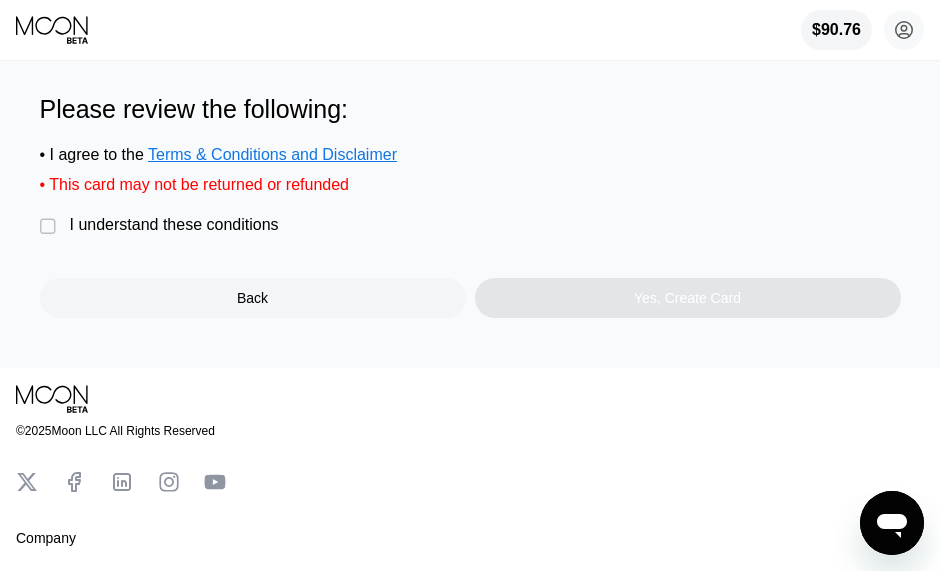 click on "I understand these conditions" at bounding box center (174, 225) 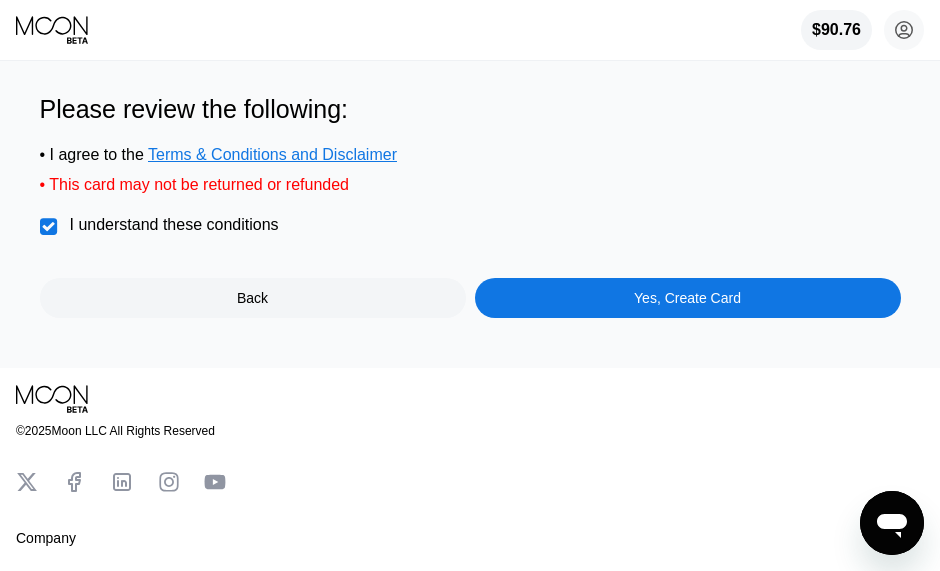 click on "Yes, Create Card" at bounding box center (688, 298) 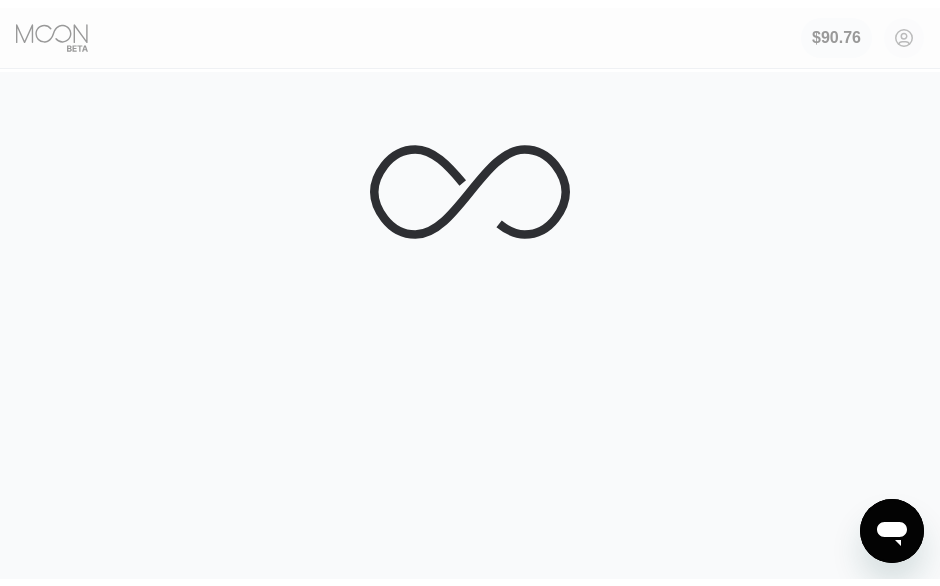 scroll, scrollTop: 0, scrollLeft: 0, axis: both 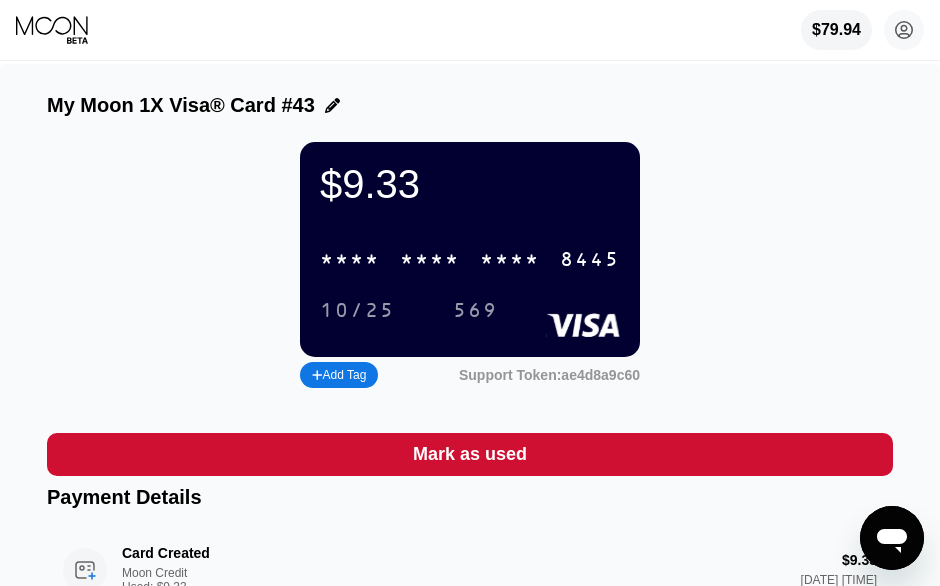 click on "Card Created Moon Credit Used: $9.33 $9.33 Aug 06, 2025 3:18 PM" at bounding box center [470, 570] 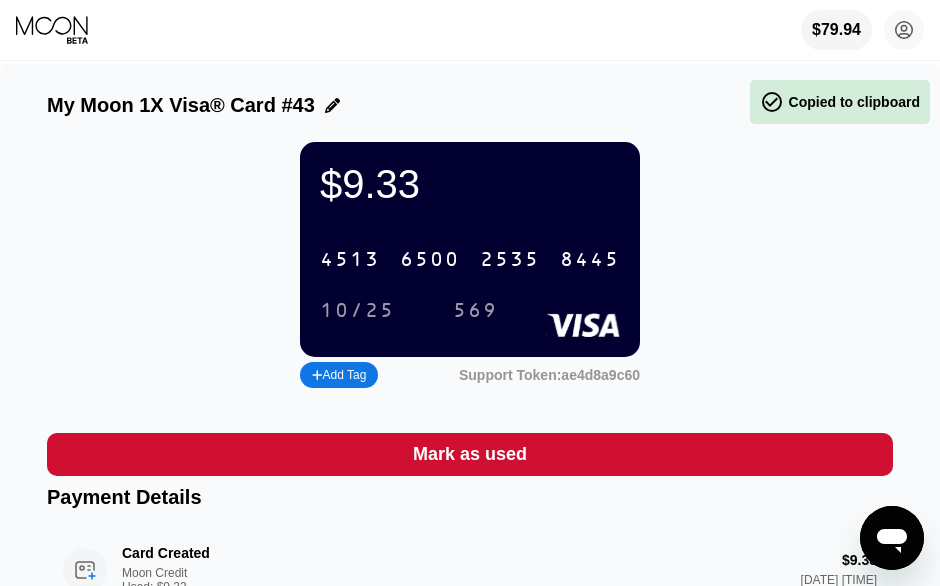 drag, startPoint x: 366, startPoint y: 320, endPoint x: 762, endPoint y: 374, distance: 399.66486 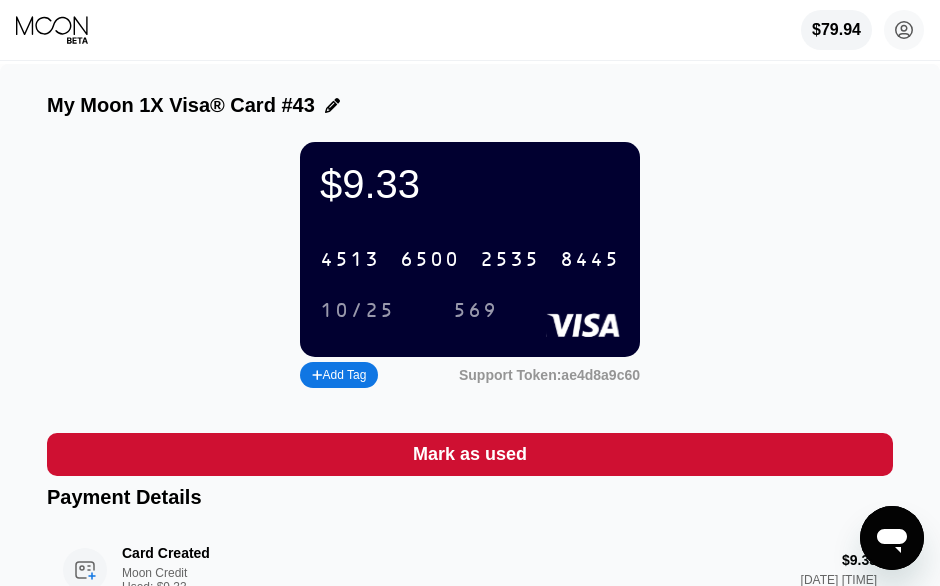click on "569" at bounding box center (475, 311) 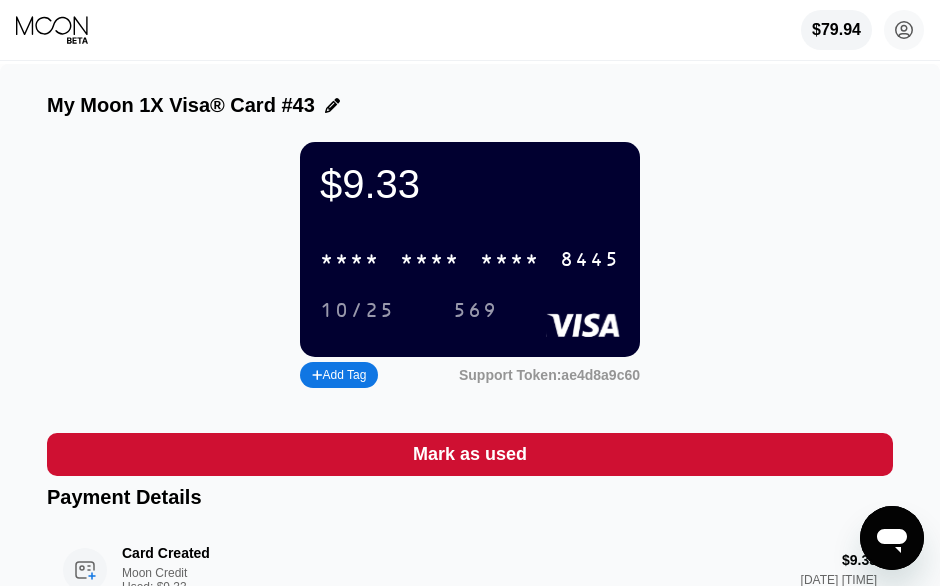 drag, startPoint x: 330, startPoint y: 316, endPoint x: 407, endPoint y: 325, distance: 77.52419 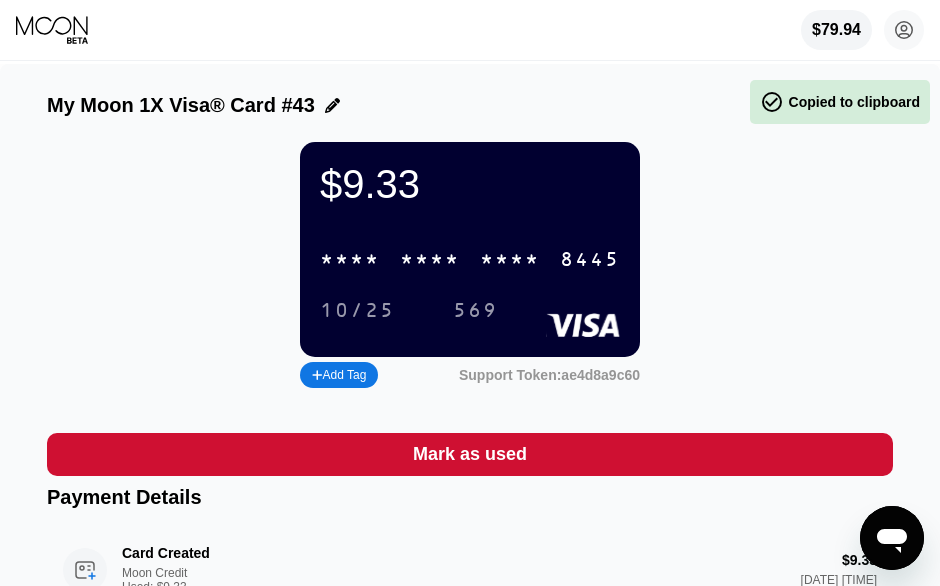 click on "569" at bounding box center [475, 310] 